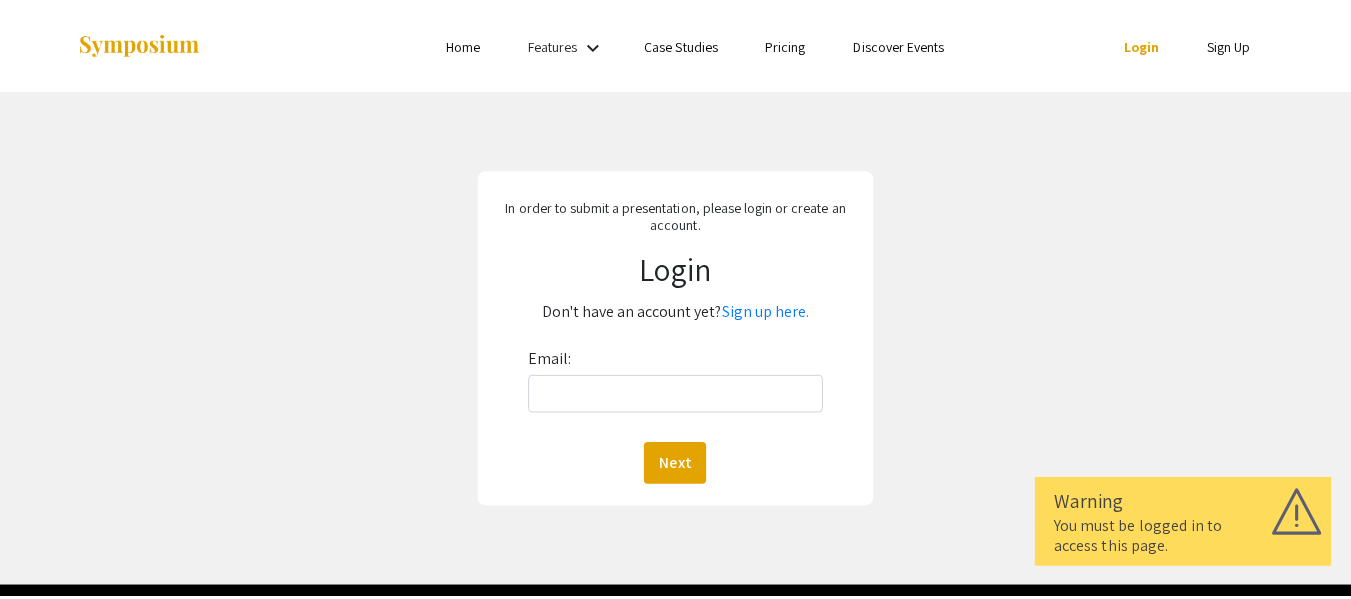scroll, scrollTop: 0, scrollLeft: 0, axis: both 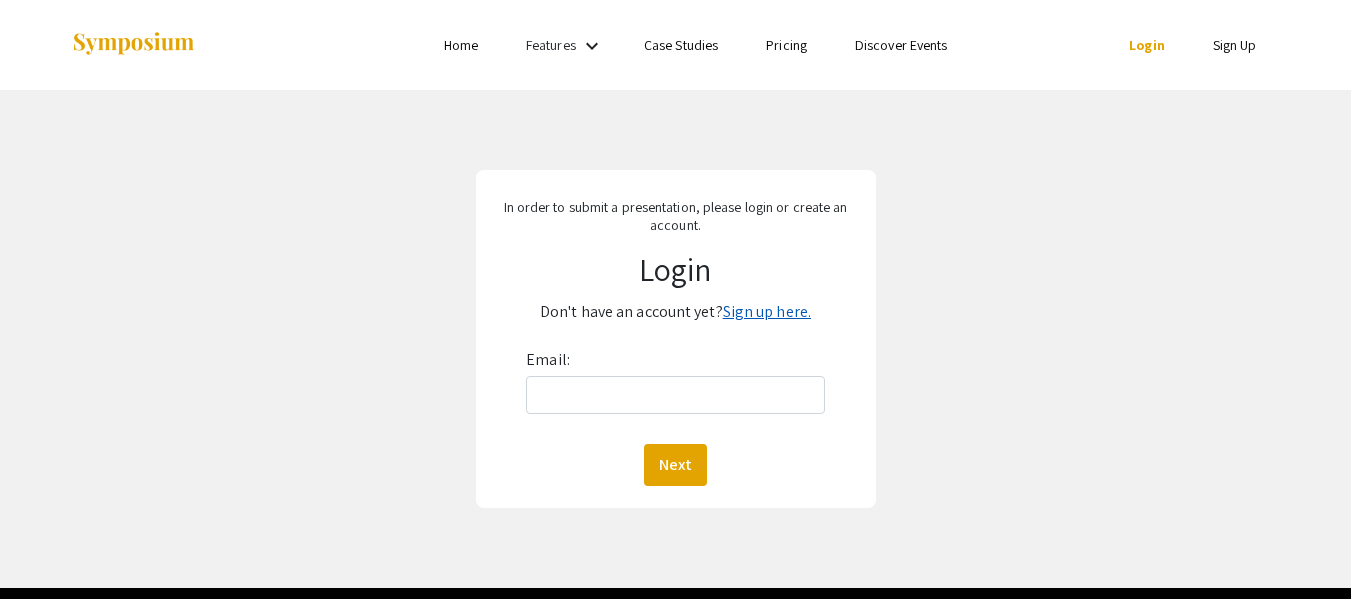 click on "Sign up here." 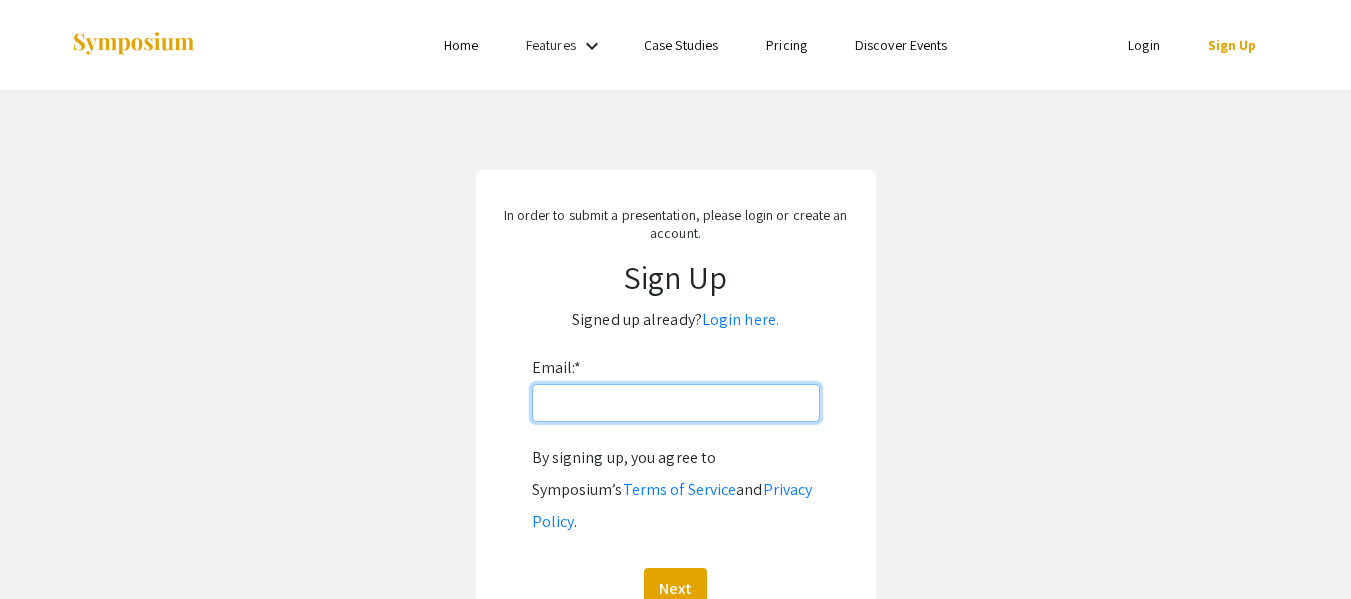 click on "Email:  *" at bounding box center [676, 403] 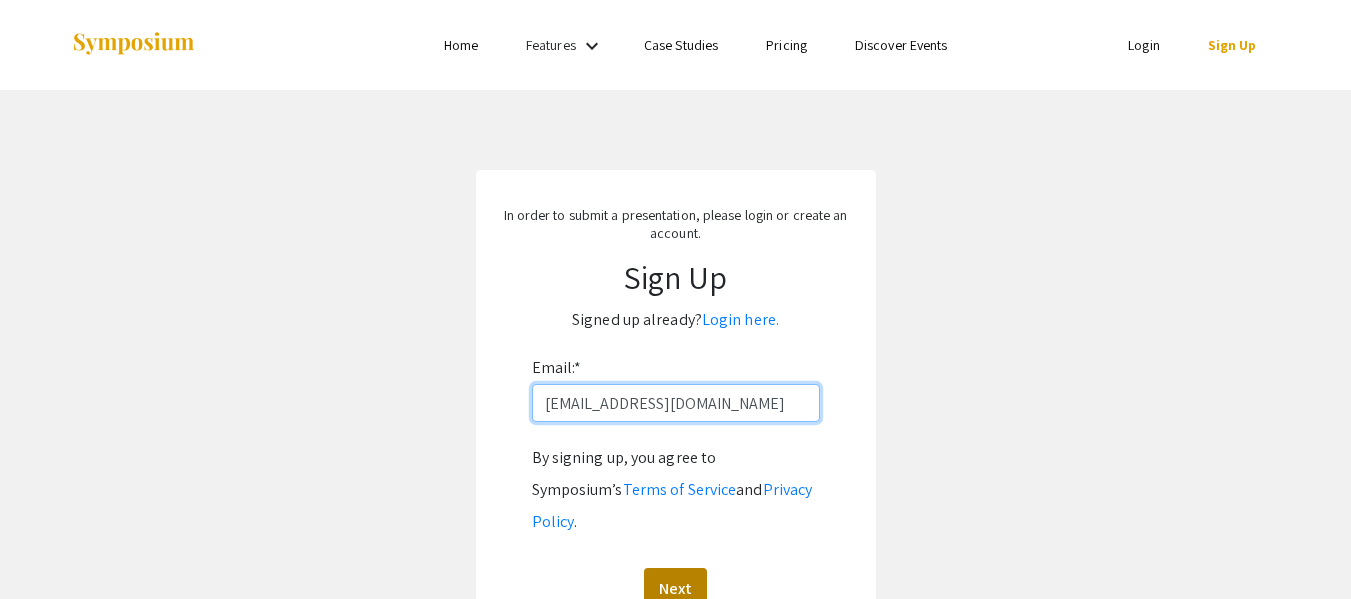 type on "[EMAIL_ADDRESS][DOMAIN_NAME]" 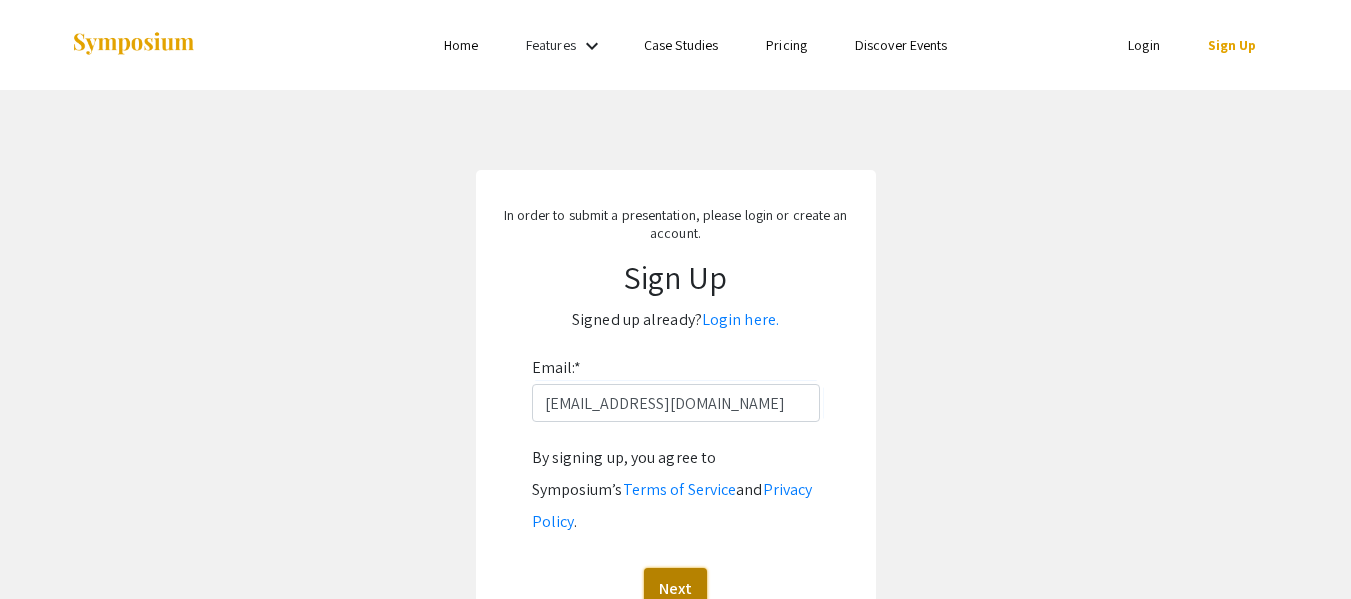 click on "Next" 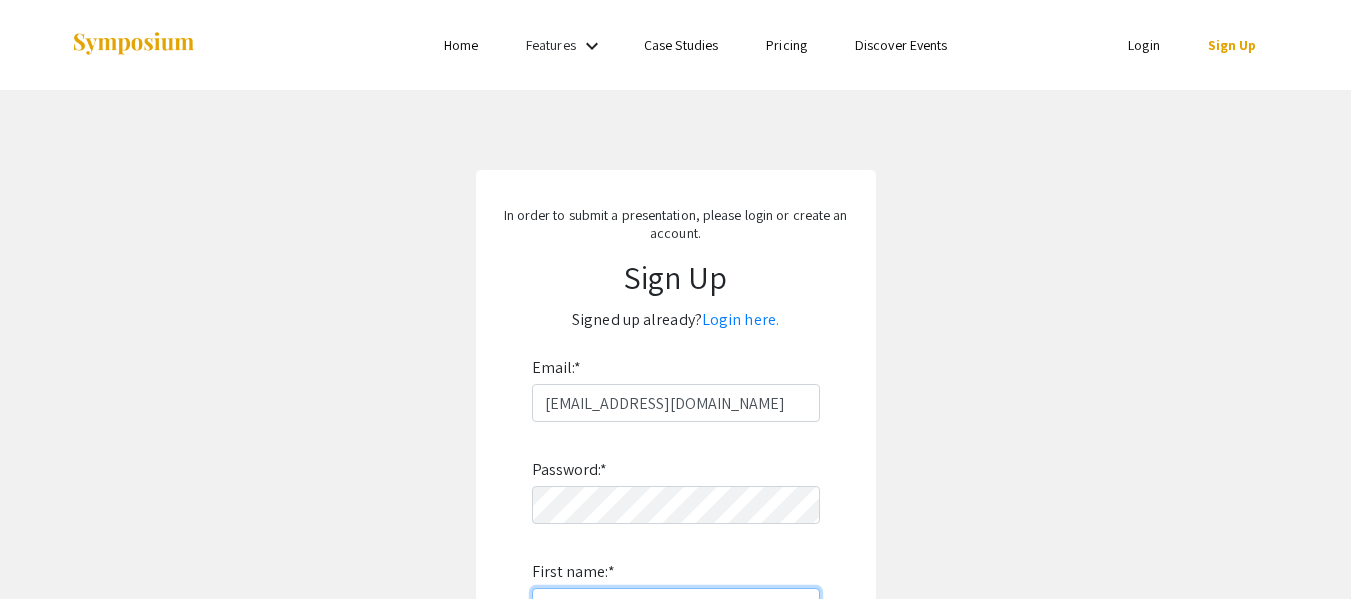 scroll, scrollTop: 27, scrollLeft: 0, axis: vertical 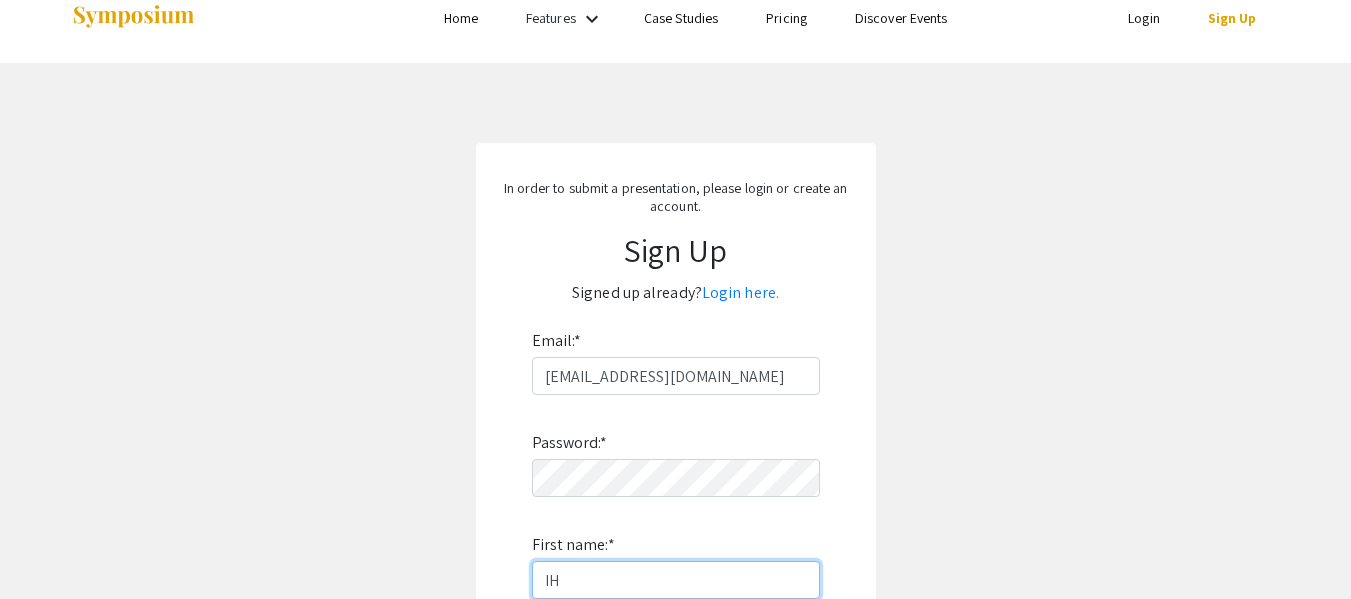 type on "I" 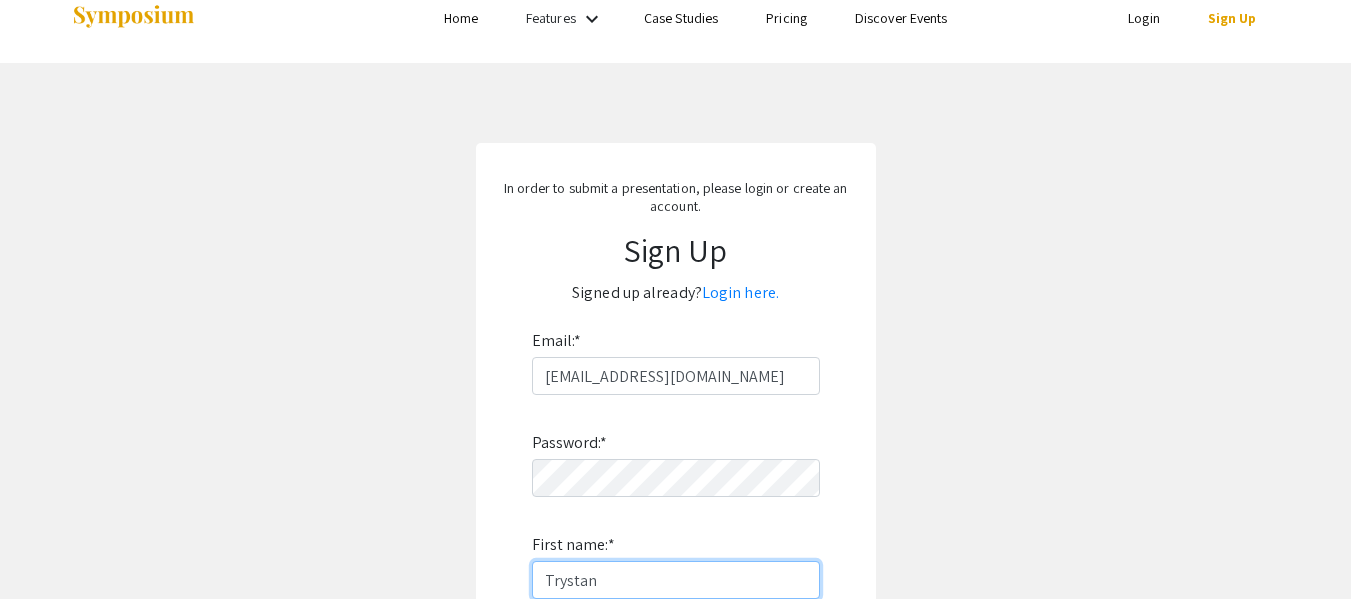 type on "Trystan" 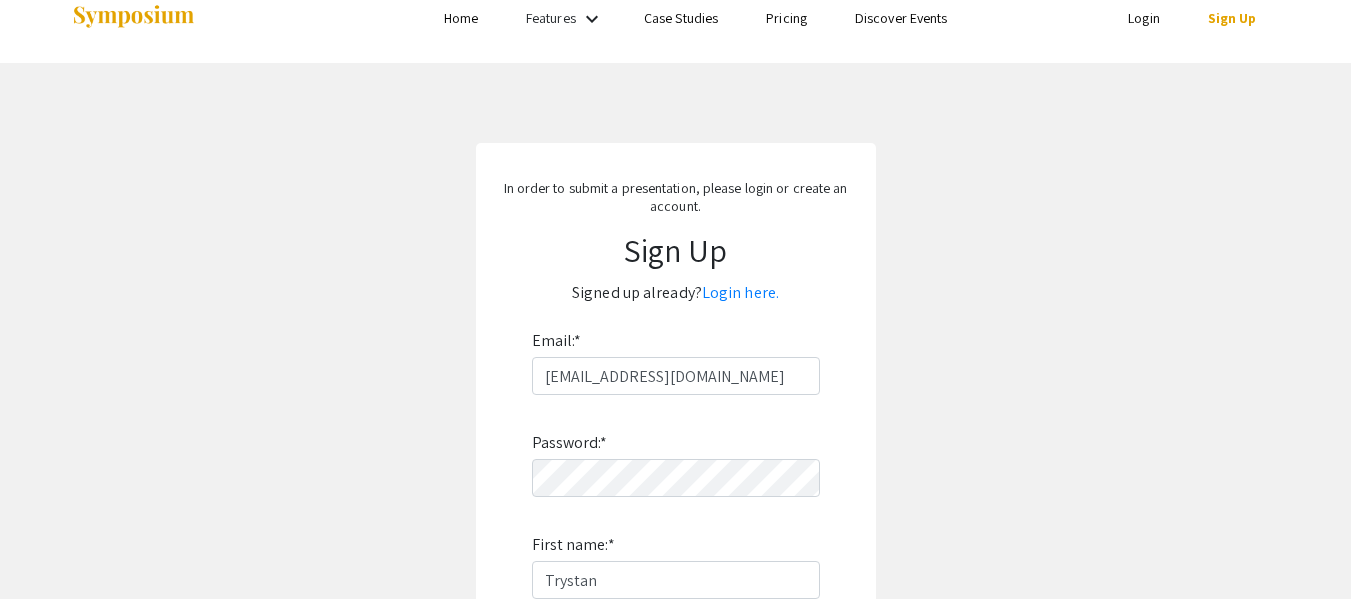 scroll, scrollTop: 410, scrollLeft: 0, axis: vertical 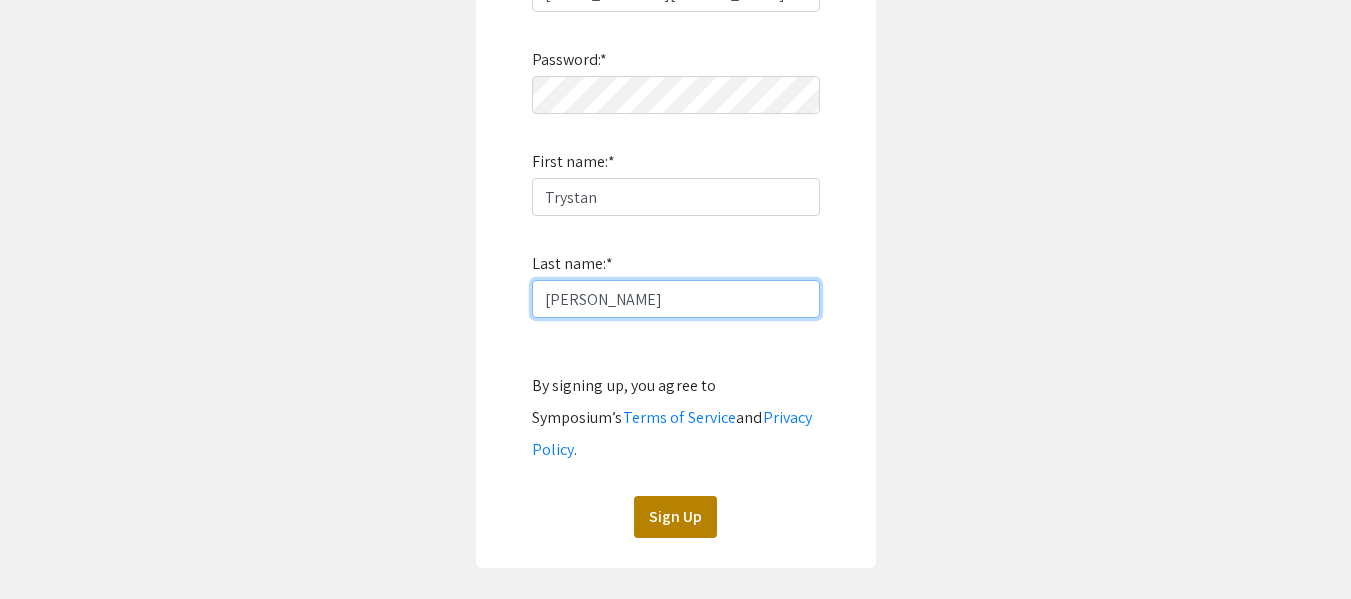 type on "[PERSON_NAME]" 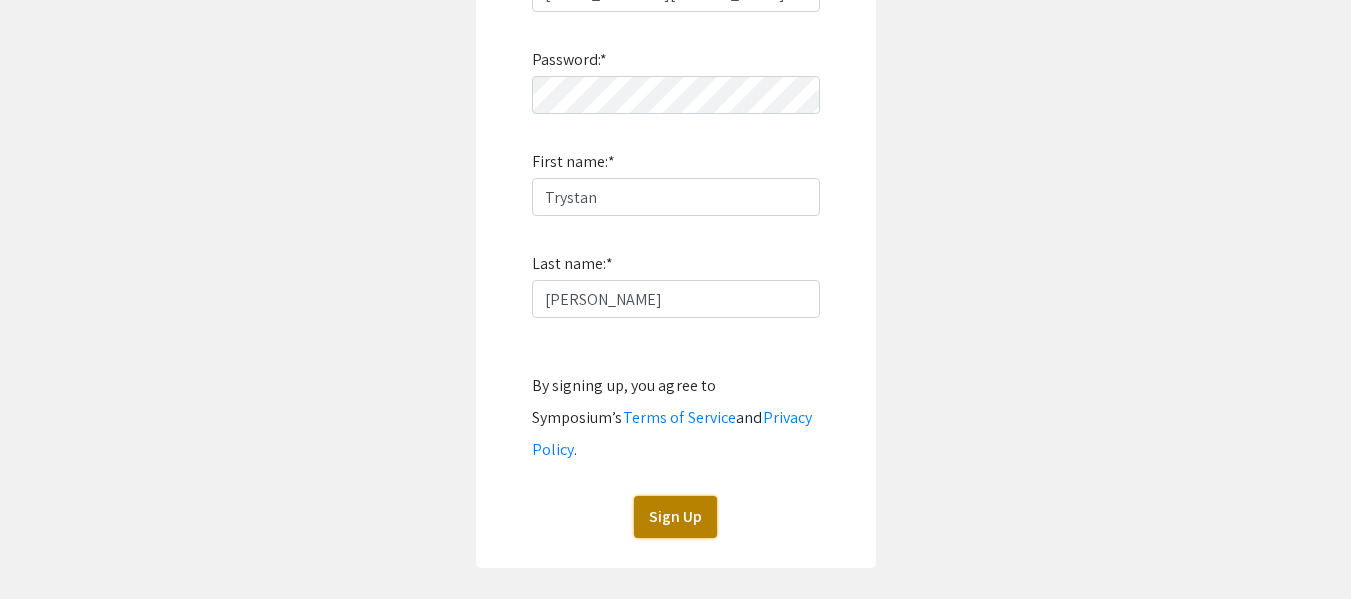 click on "Sign Up" 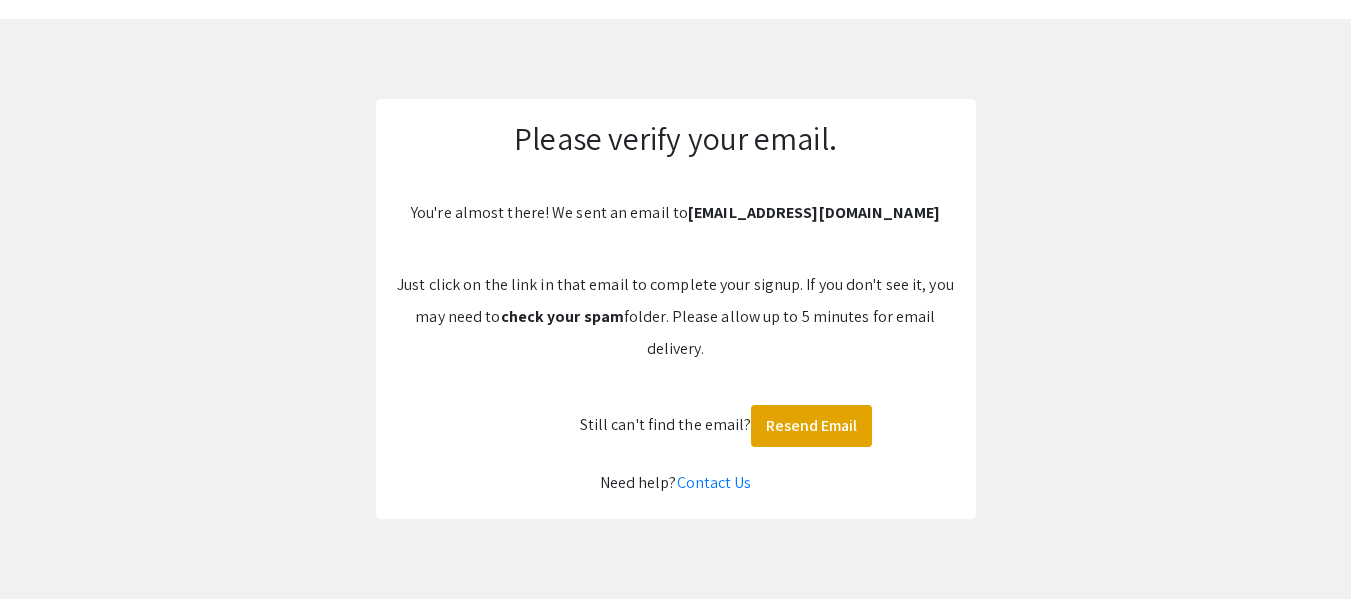 scroll, scrollTop: 0, scrollLeft: 0, axis: both 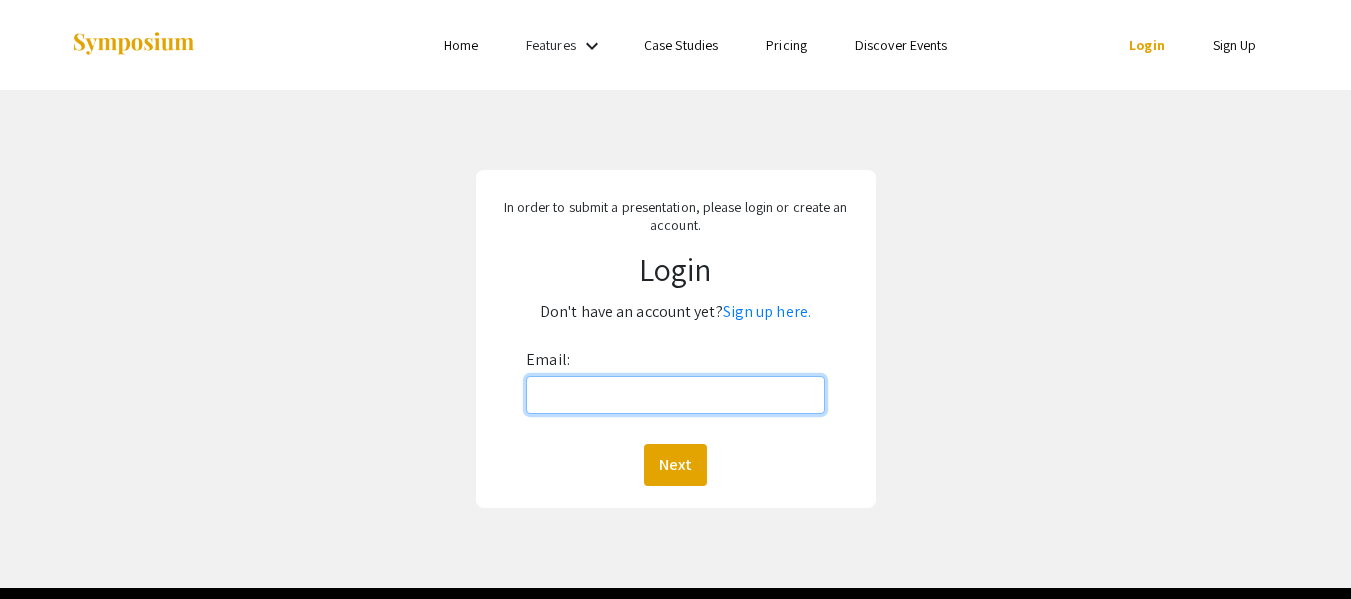 click on "Email:" at bounding box center (675, 395) 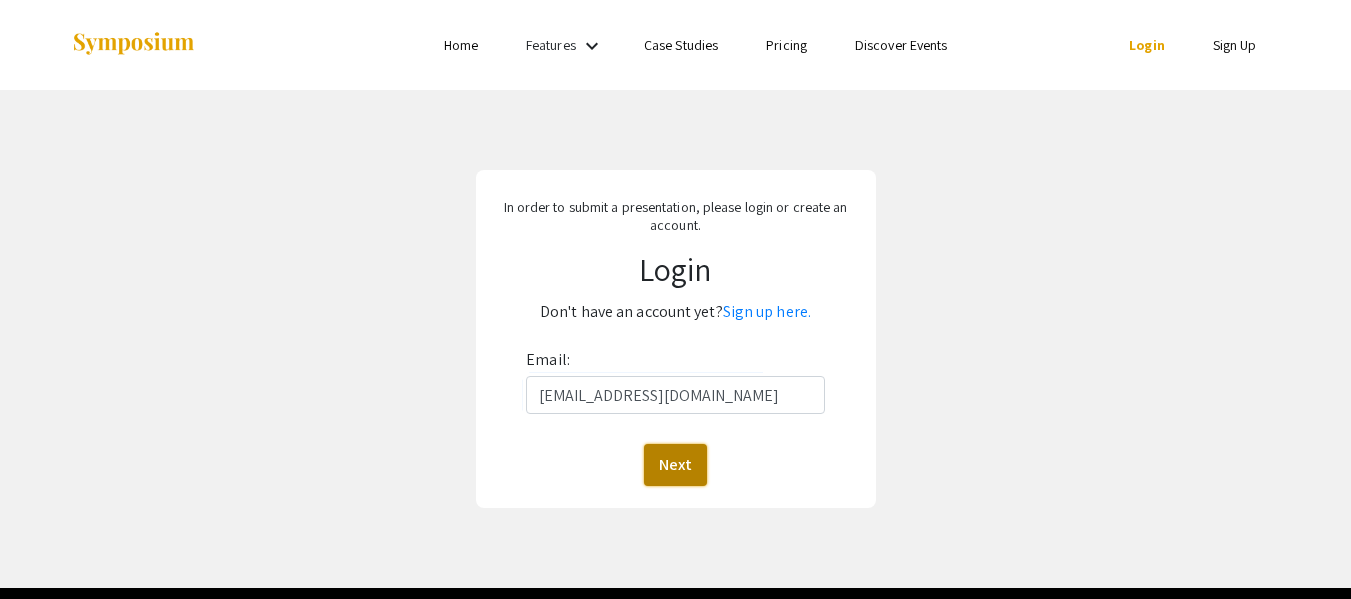 click on "Next" 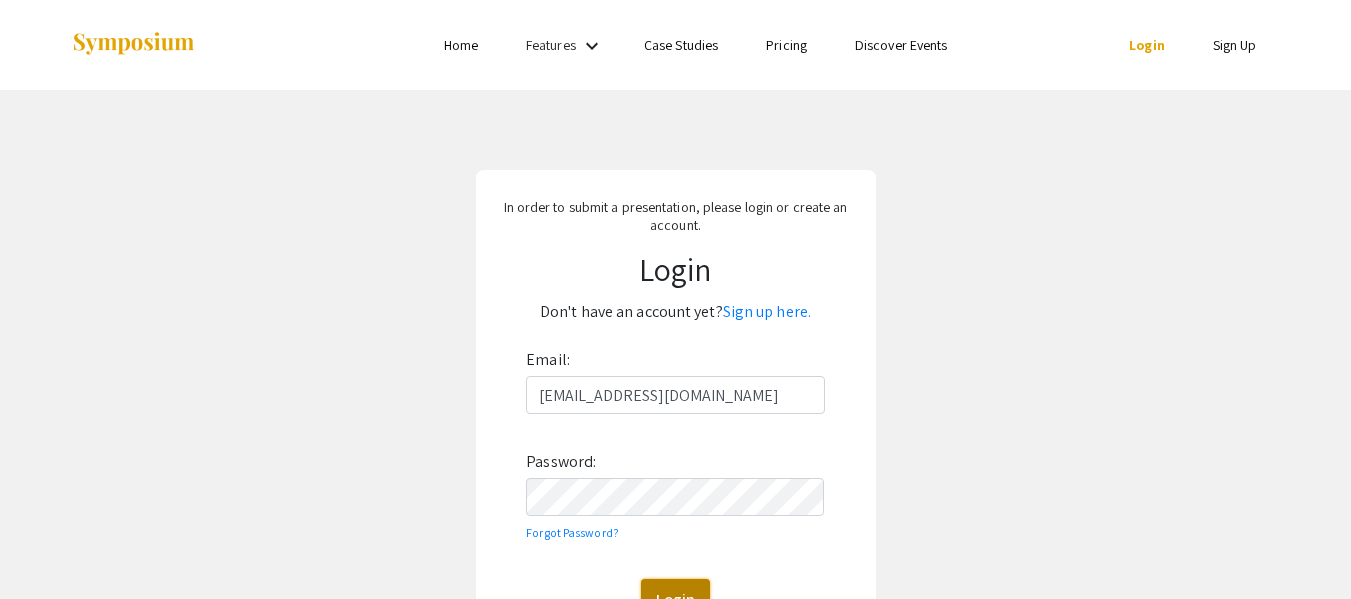 click on "Login" 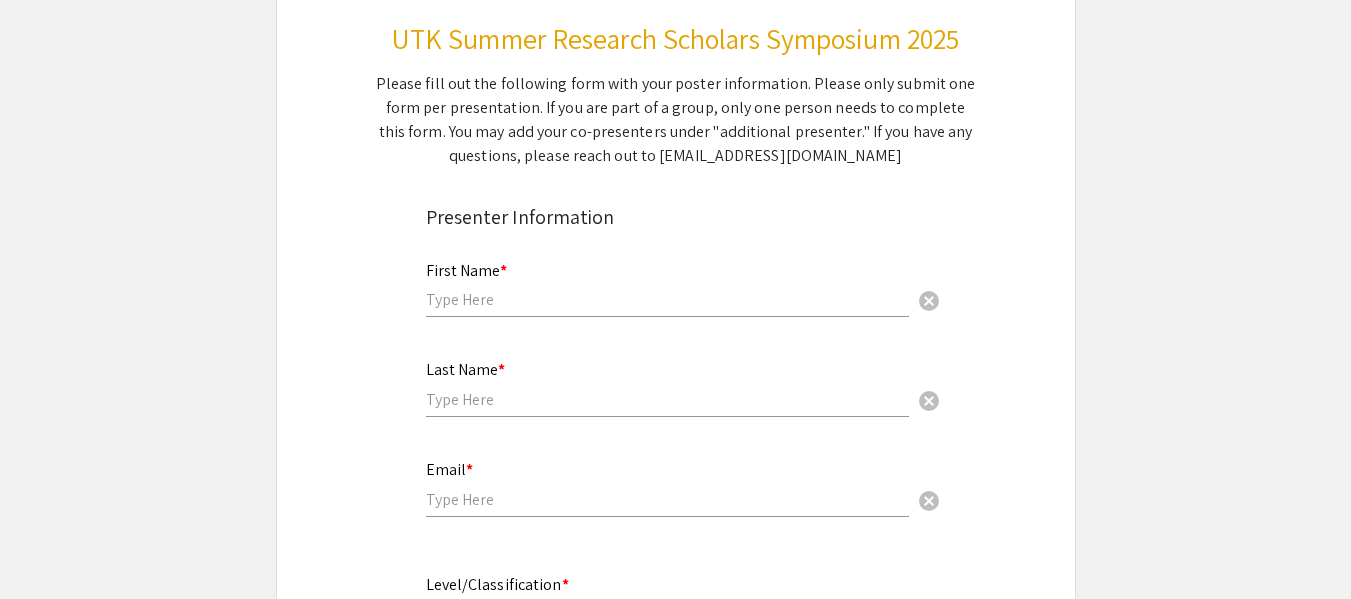 scroll, scrollTop: 248, scrollLeft: 0, axis: vertical 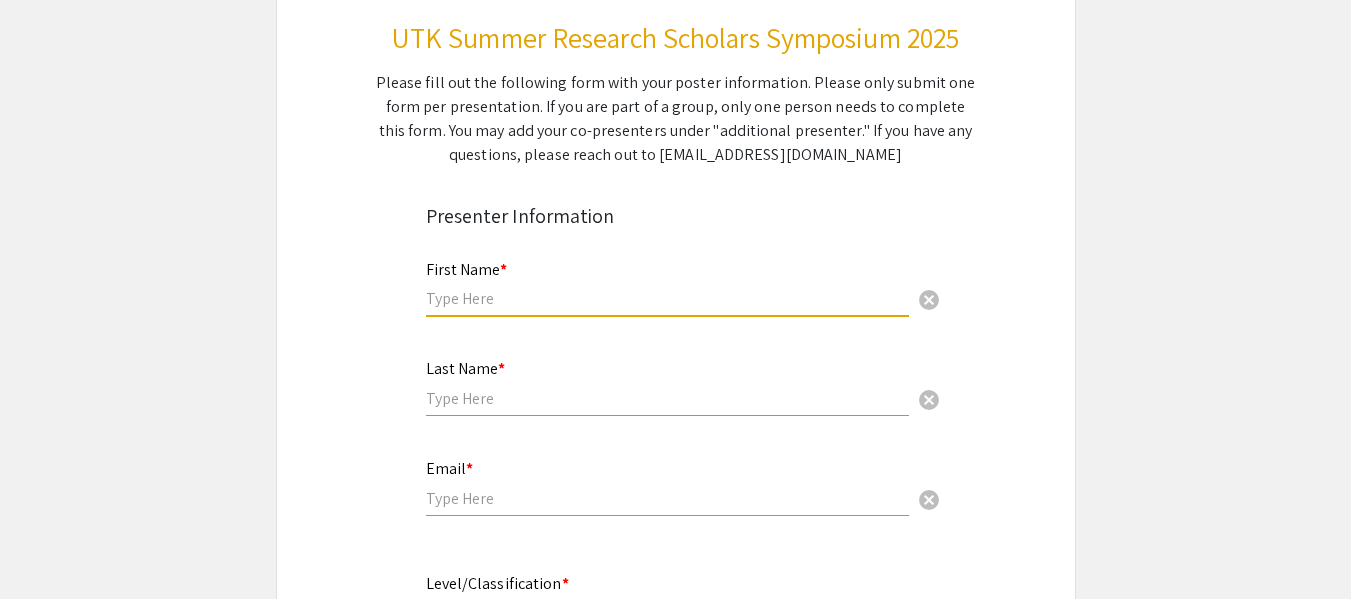 click at bounding box center [667, 298] 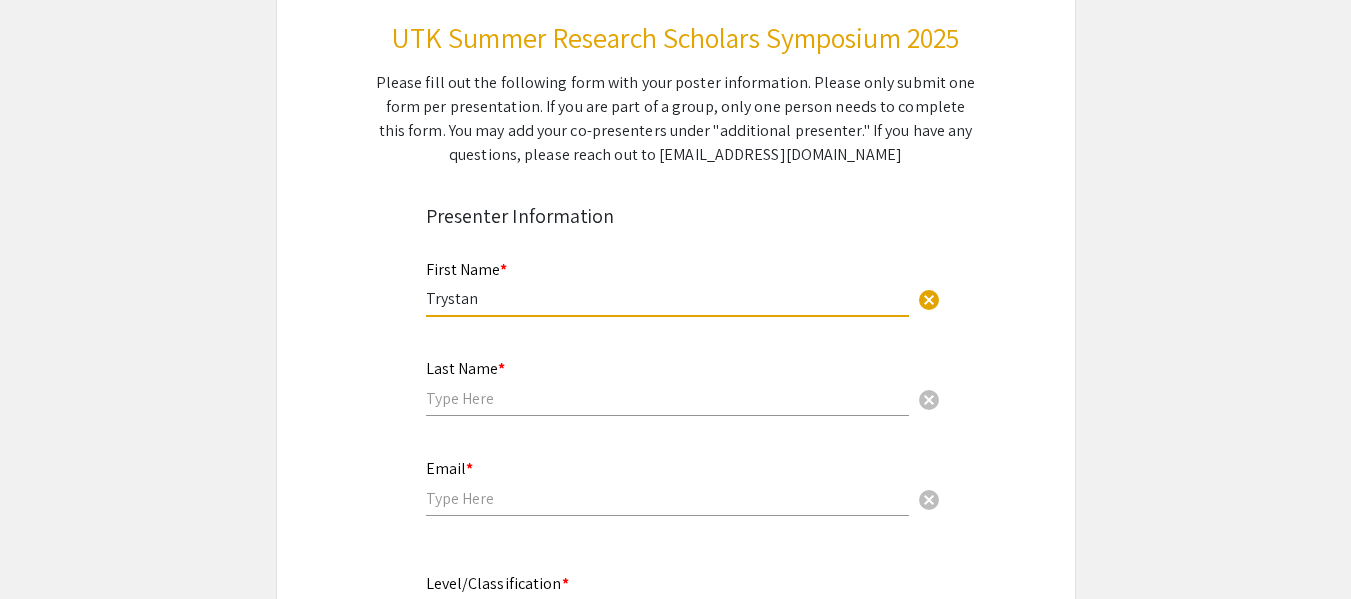 type on "Trystan" 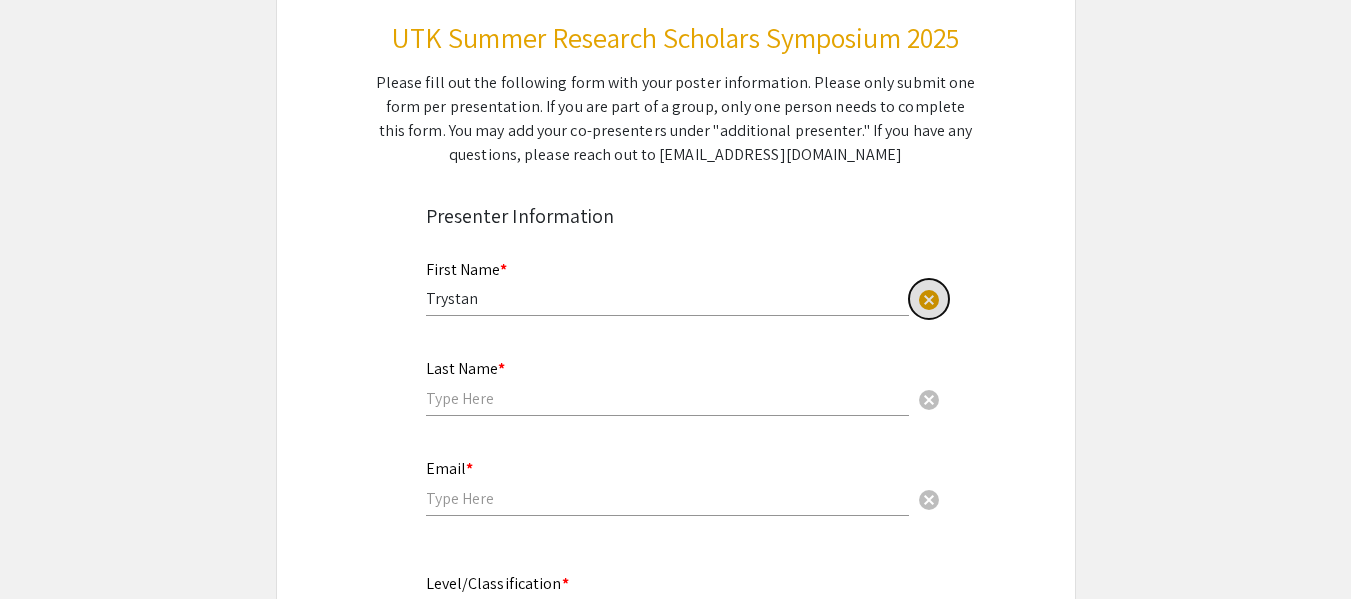 type 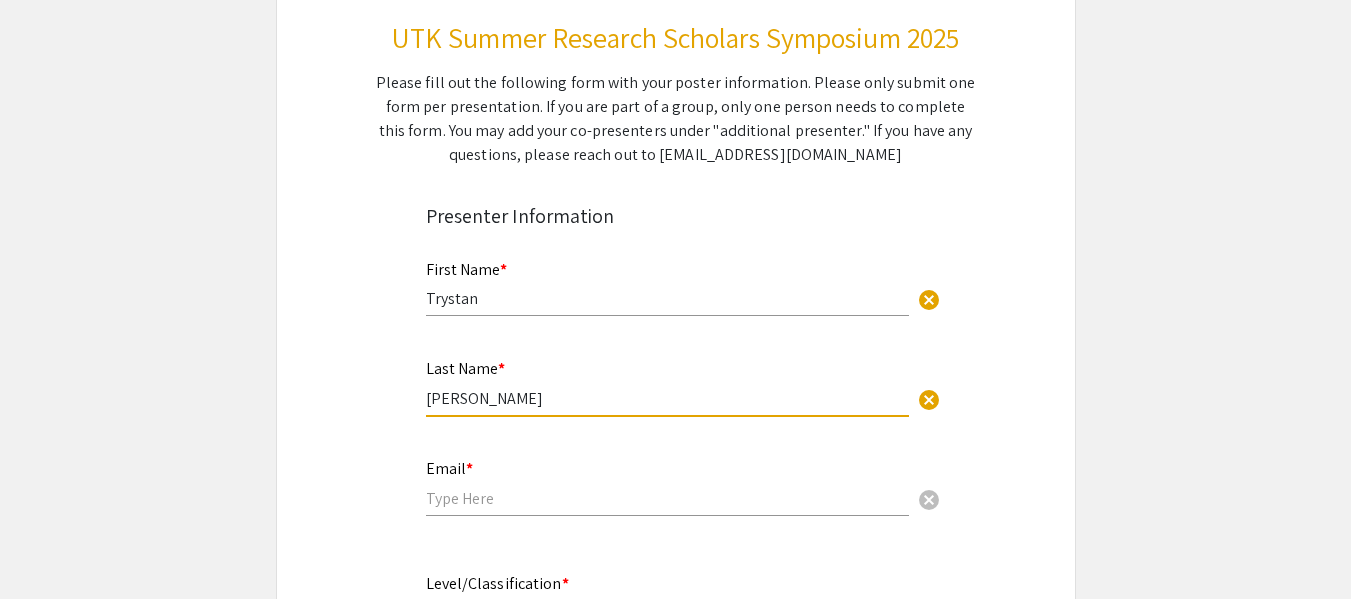 type on "[PERSON_NAME]" 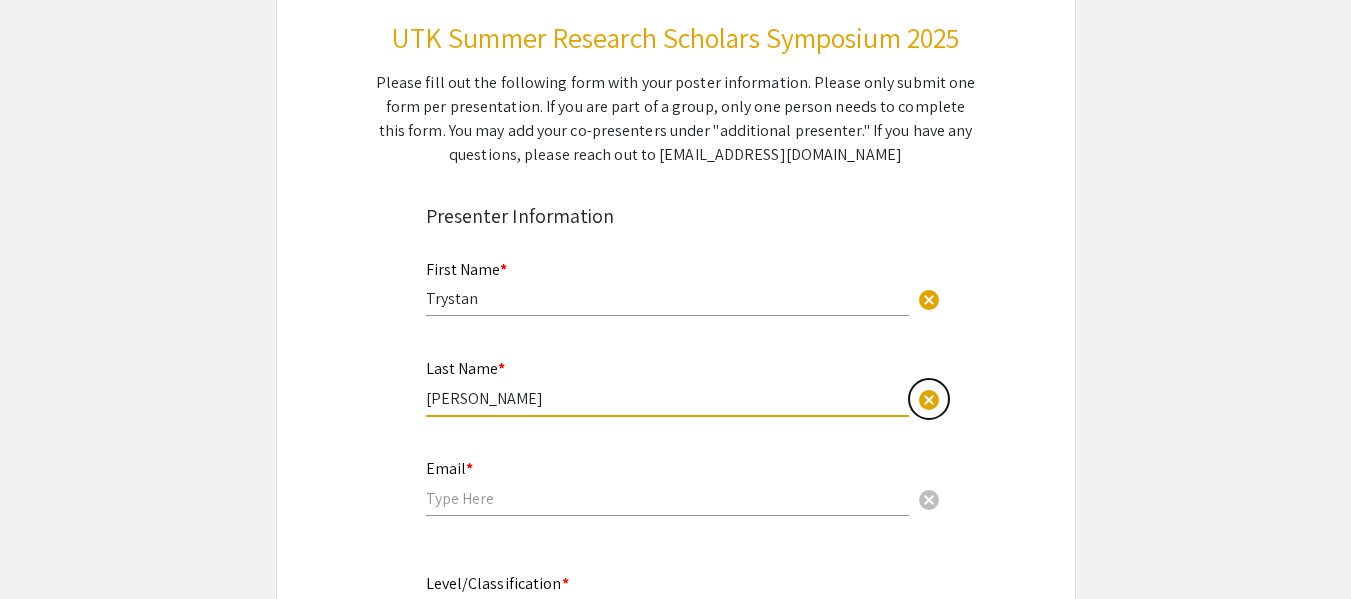 type 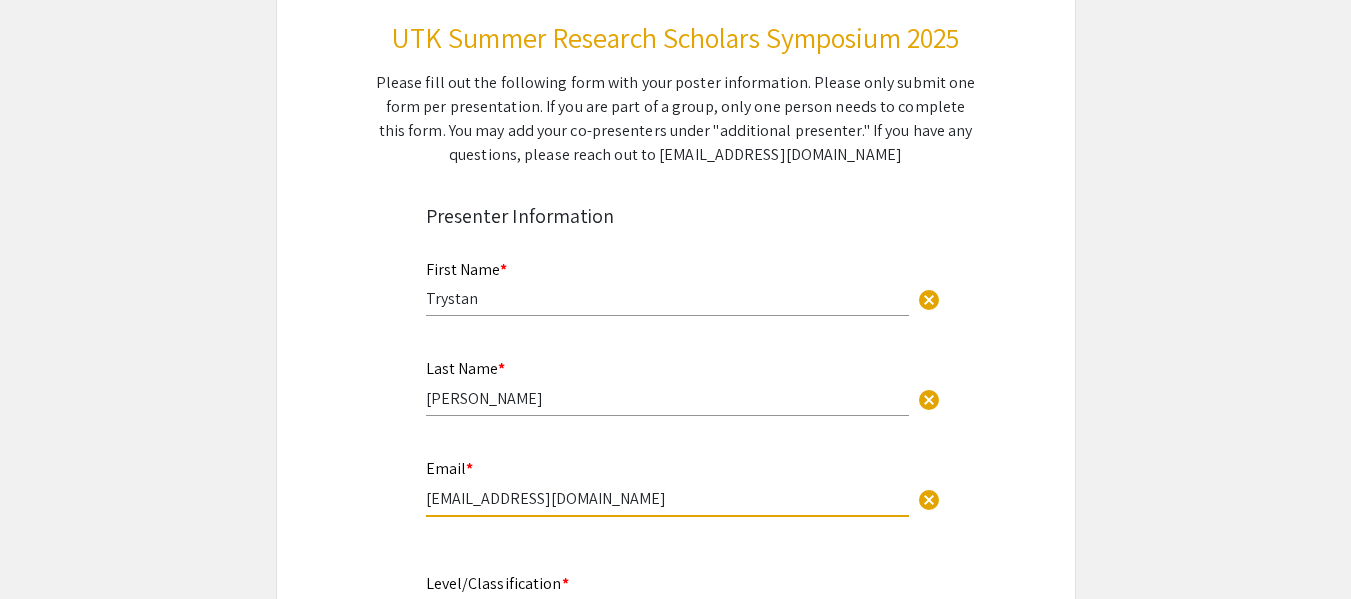 type on "[EMAIL_ADDRESS][DOMAIN_NAME]" 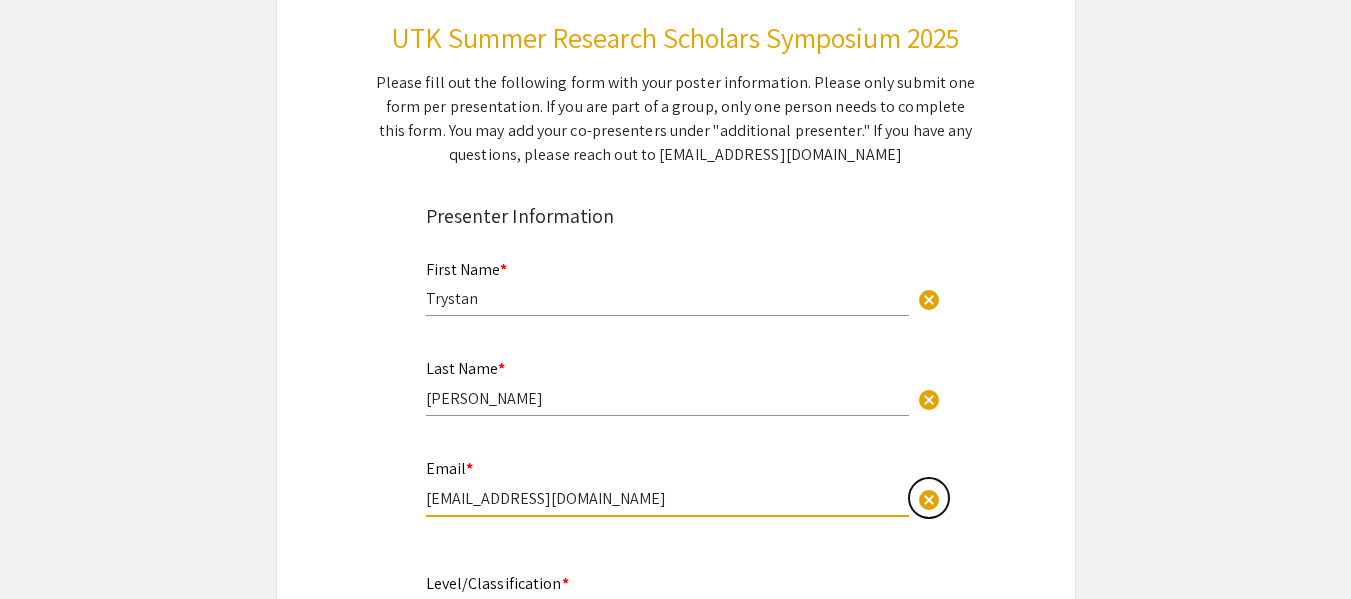 type 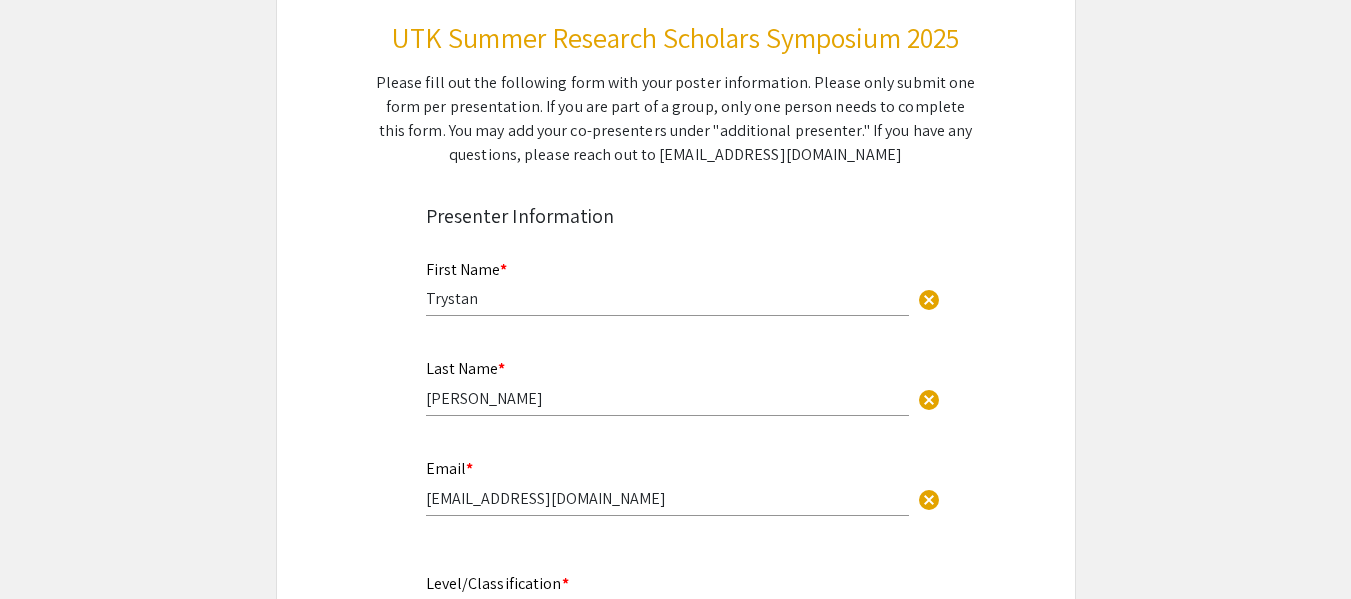 scroll, scrollTop: 568, scrollLeft: 0, axis: vertical 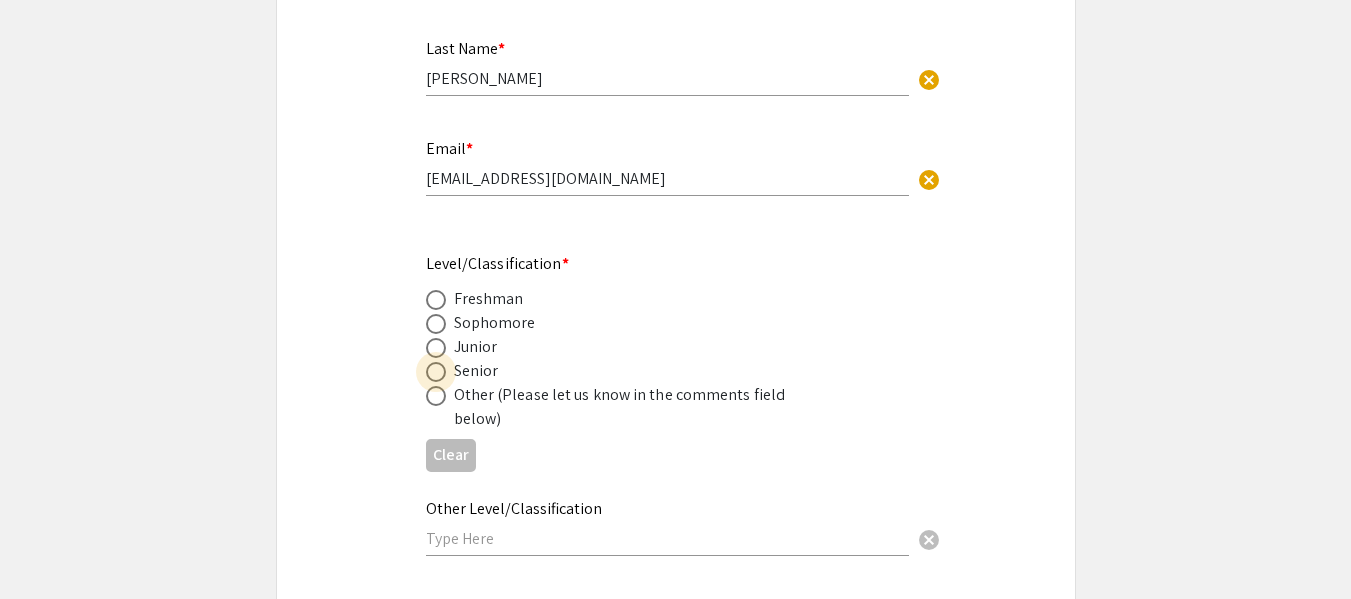 click at bounding box center [436, 372] 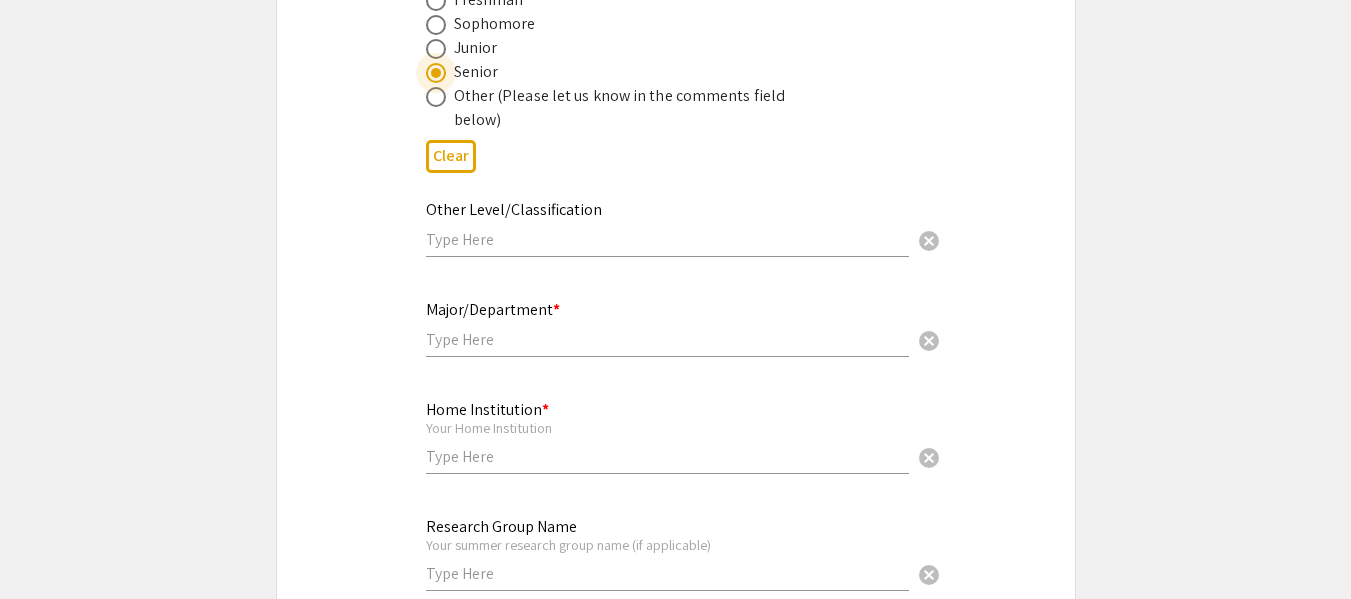 scroll, scrollTop: 872, scrollLeft: 0, axis: vertical 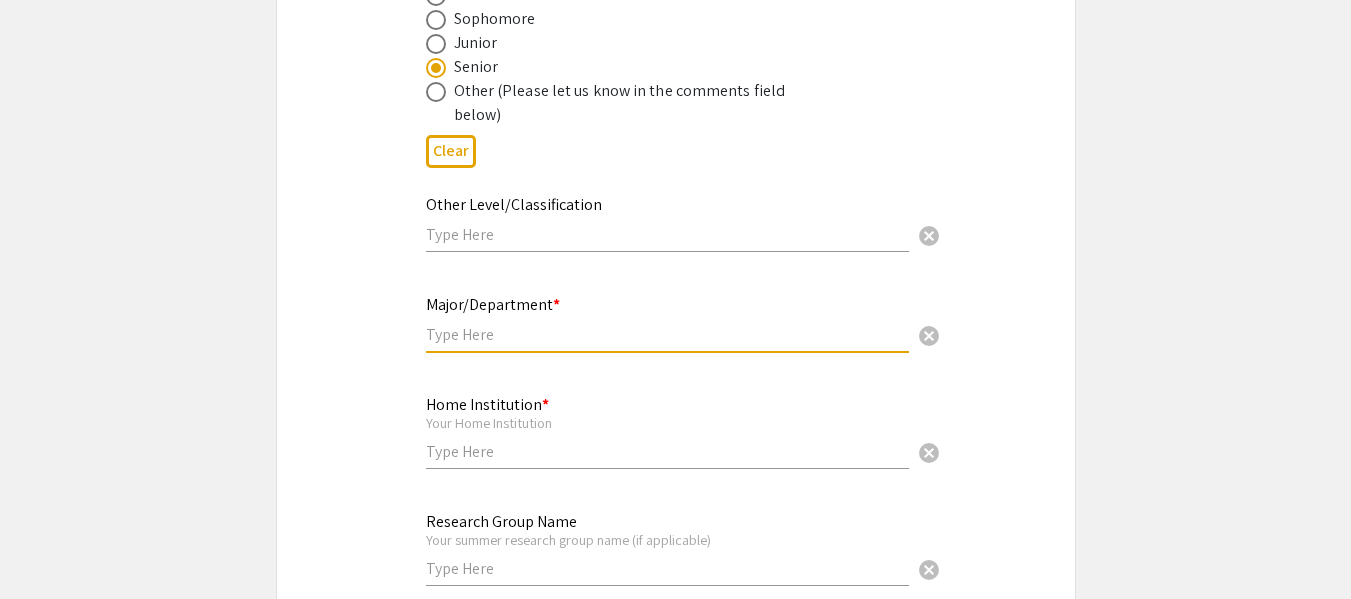 click at bounding box center (667, 334) 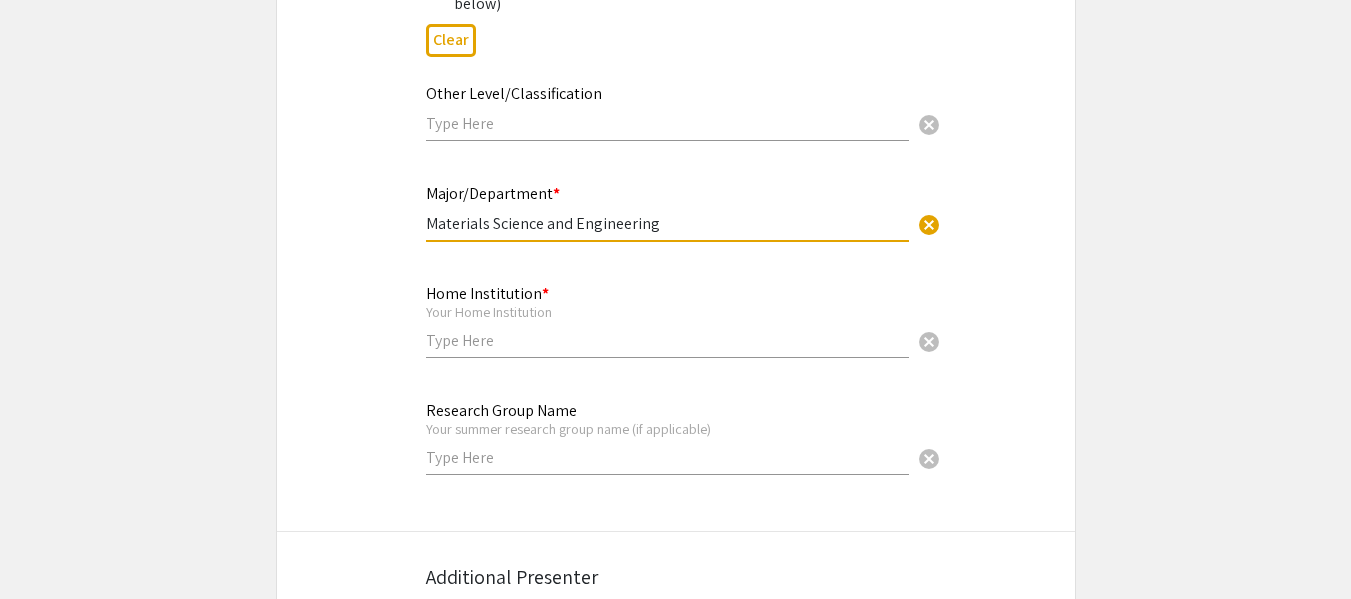 scroll, scrollTop: 988, scrollLeft: 0, axis: vertical 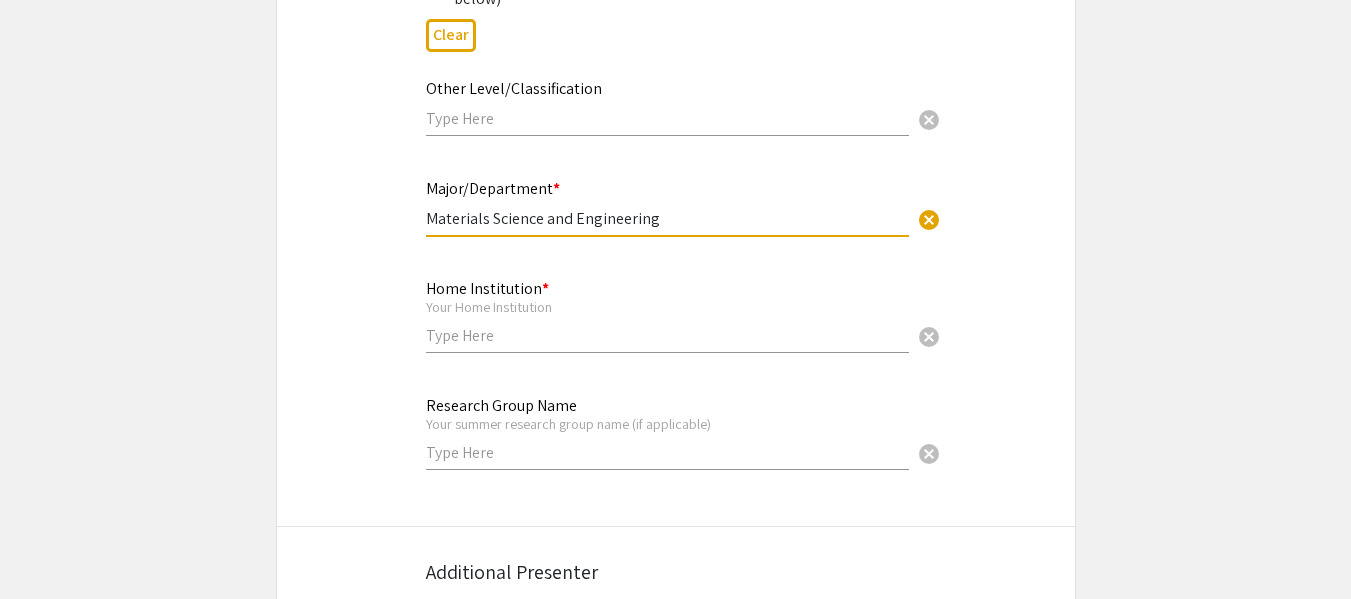 type on "Materials Science and Engineering" 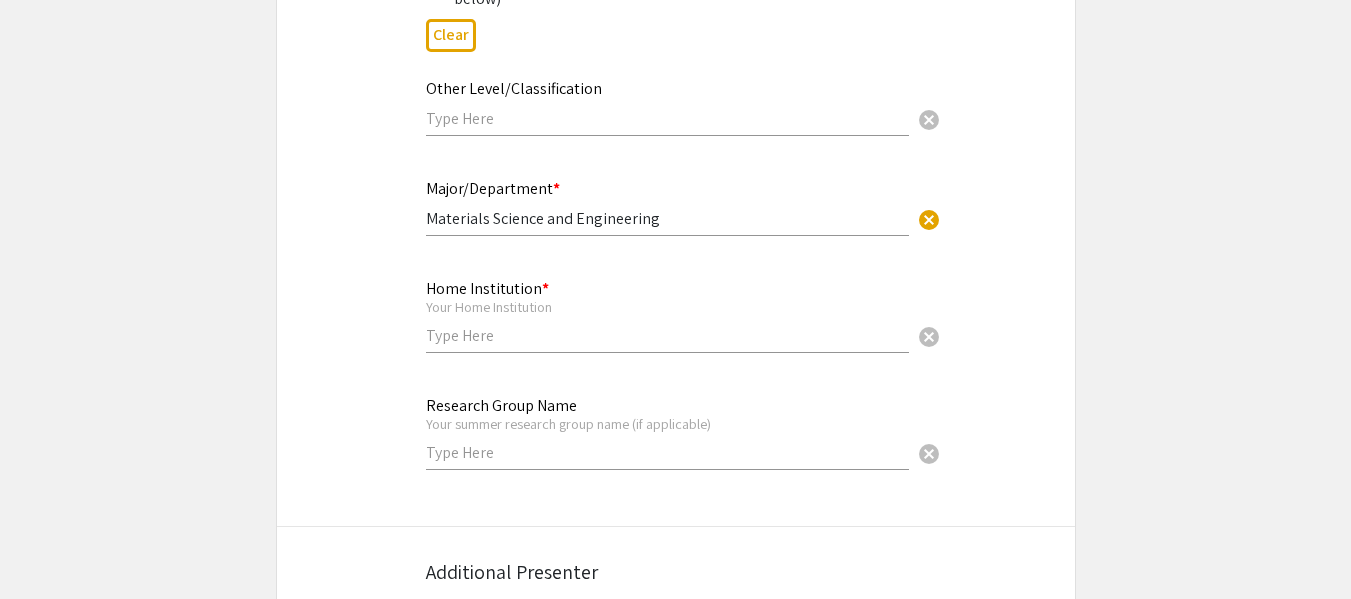 click on "Home Institution * Your Home Institution cancel" at bounding box center [667, 316] 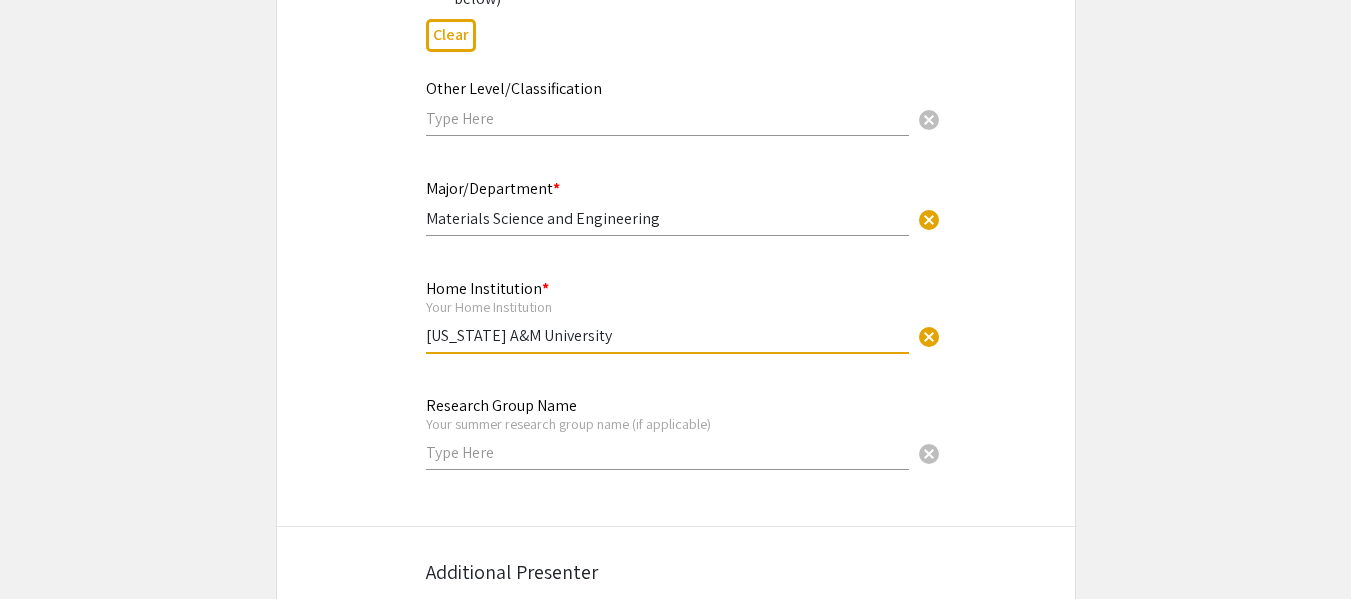 type on "[US_STATE] A&M University" 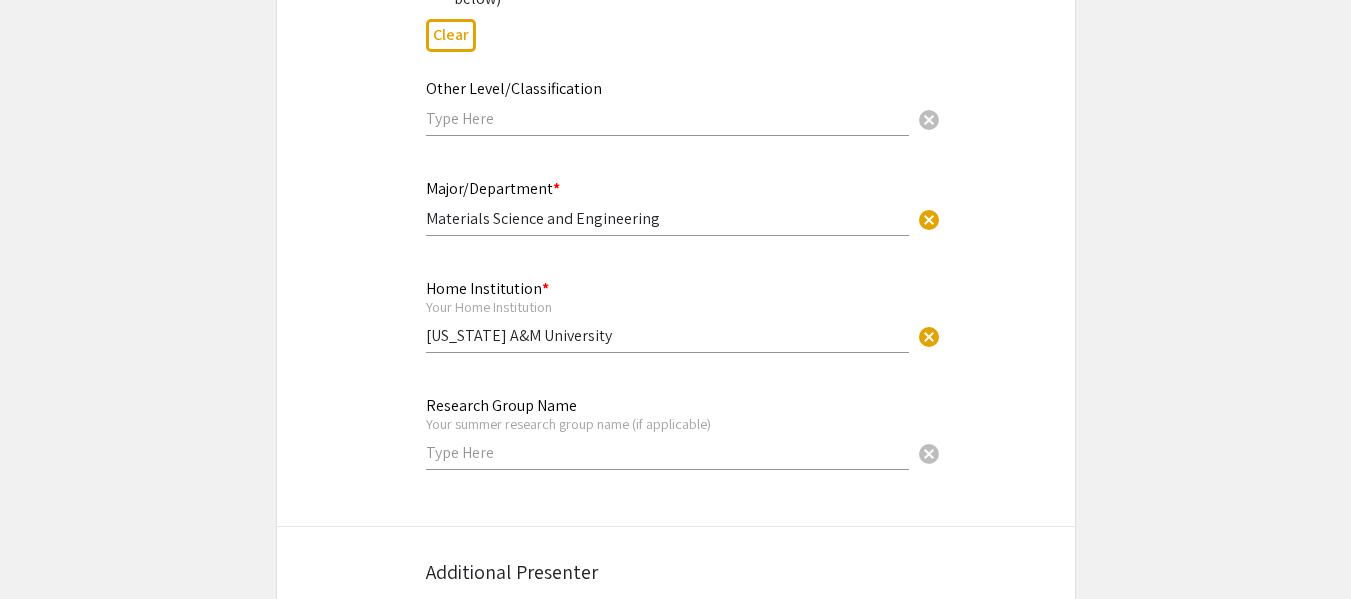 click on "Research Group Name Your summer research group name (if applicable) cancel" at bounding box center [667, 423] 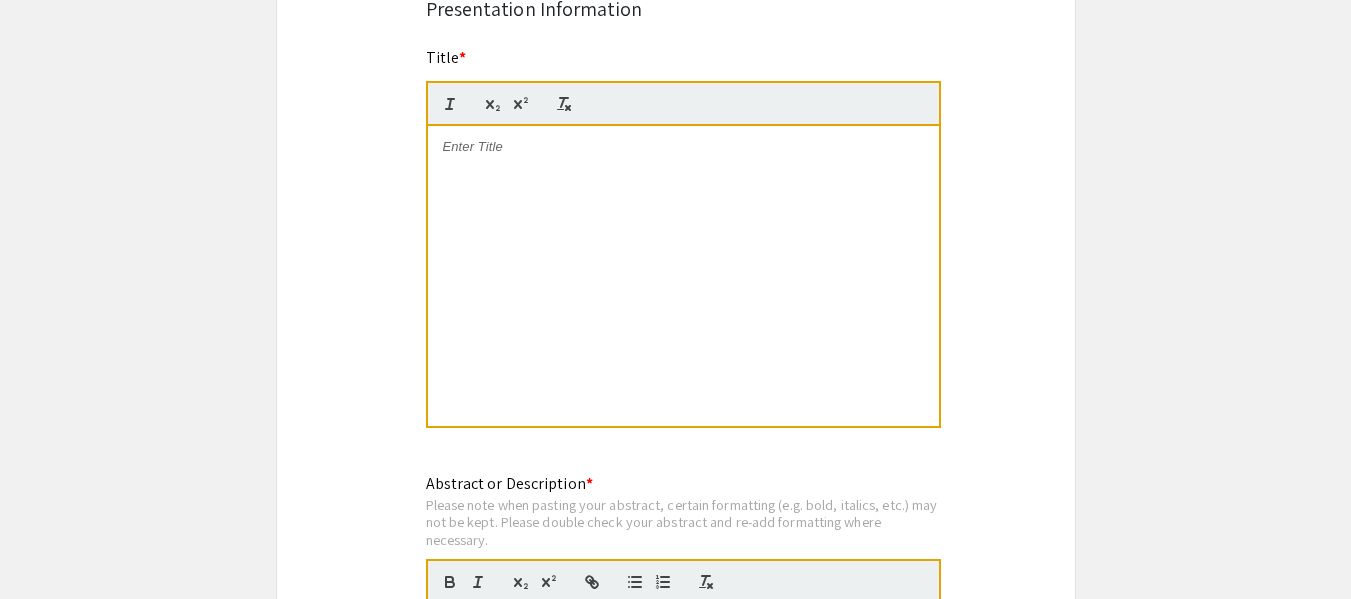 scroll, scrollTop: 1749, scrollLeft: 0, axis: vertical 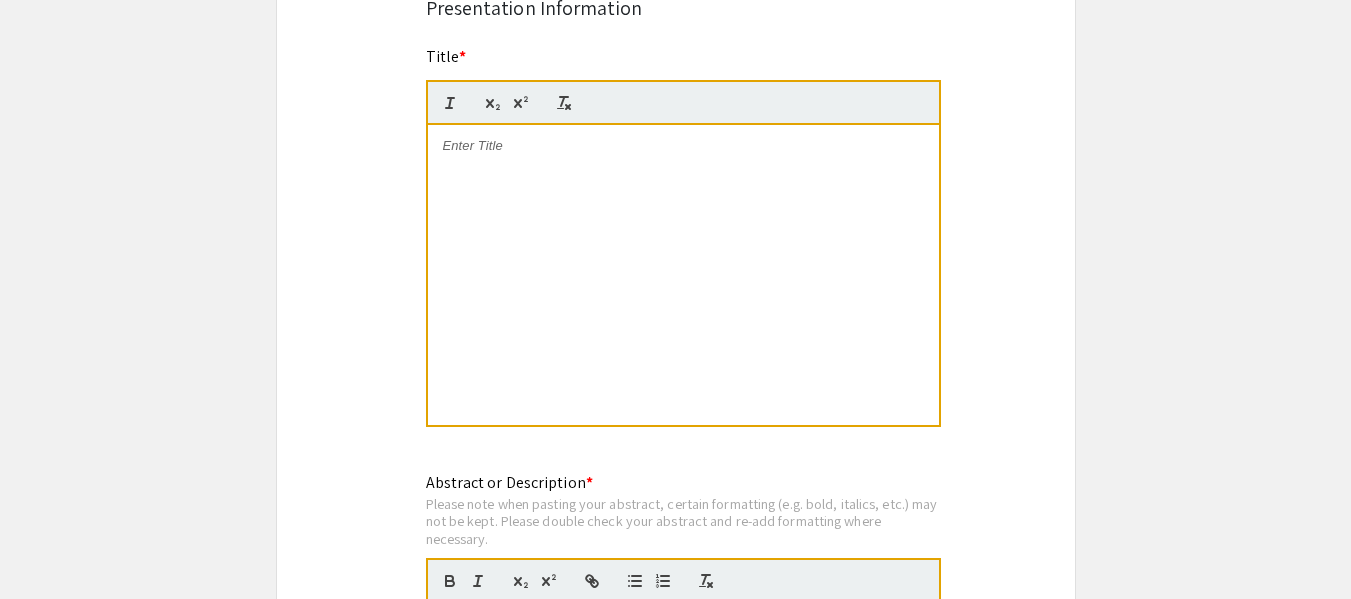 type on "Long Research Group" 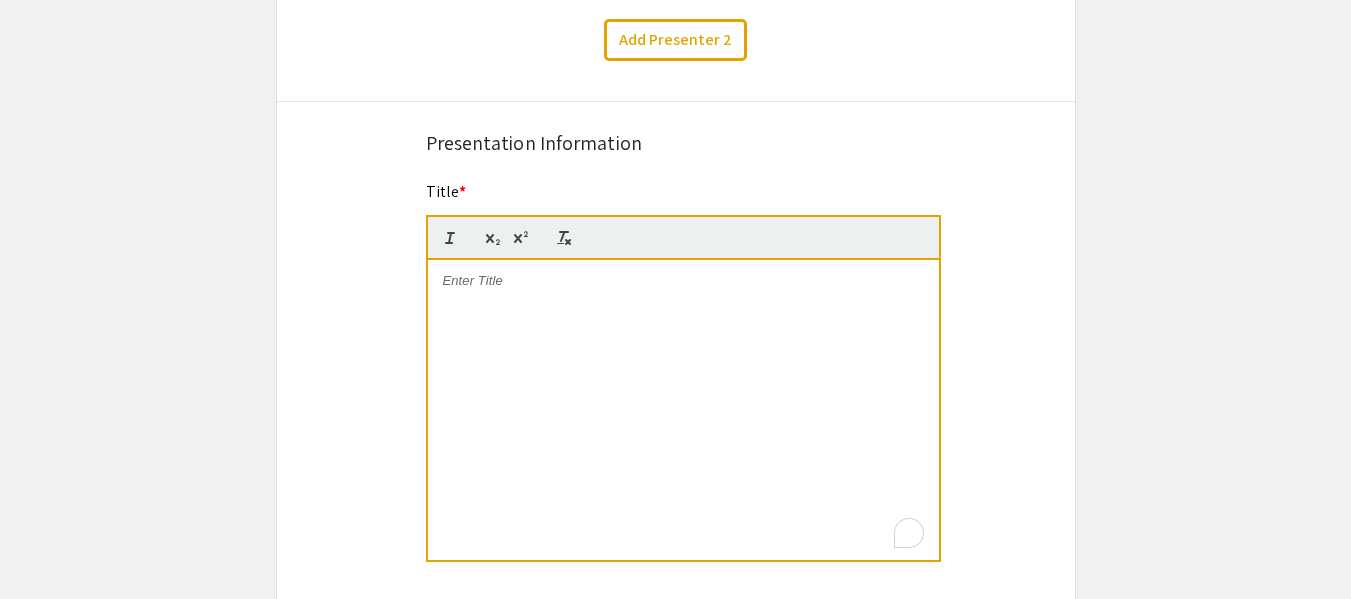 scroll, scrollTop: 1613, scrollLeft: 0, axis: vertical 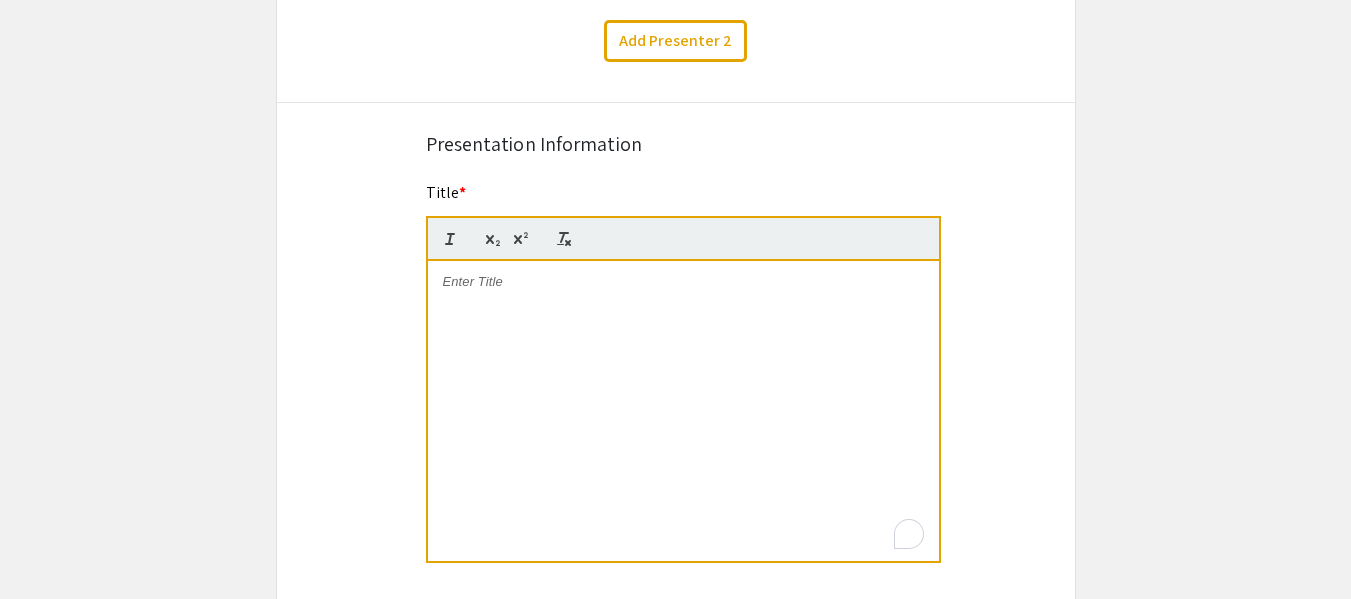 click at bounding box center [683, 411] 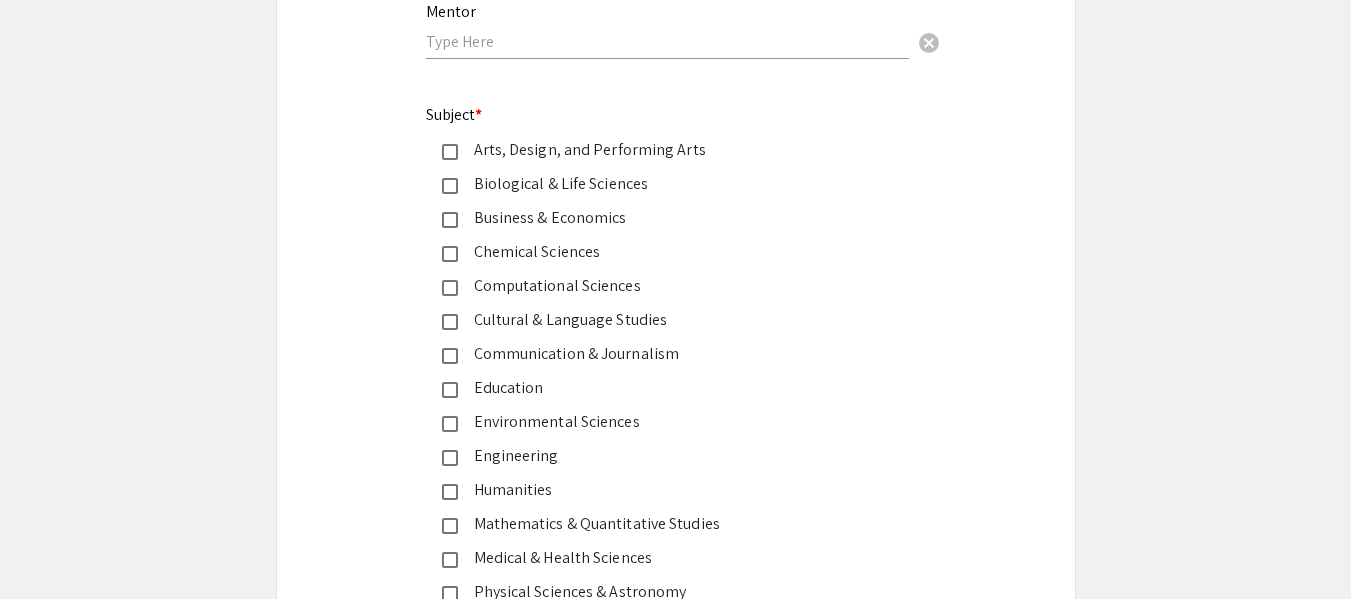 scroll, scrollTop: 2698, scrollLeft: 0, axis: vertical 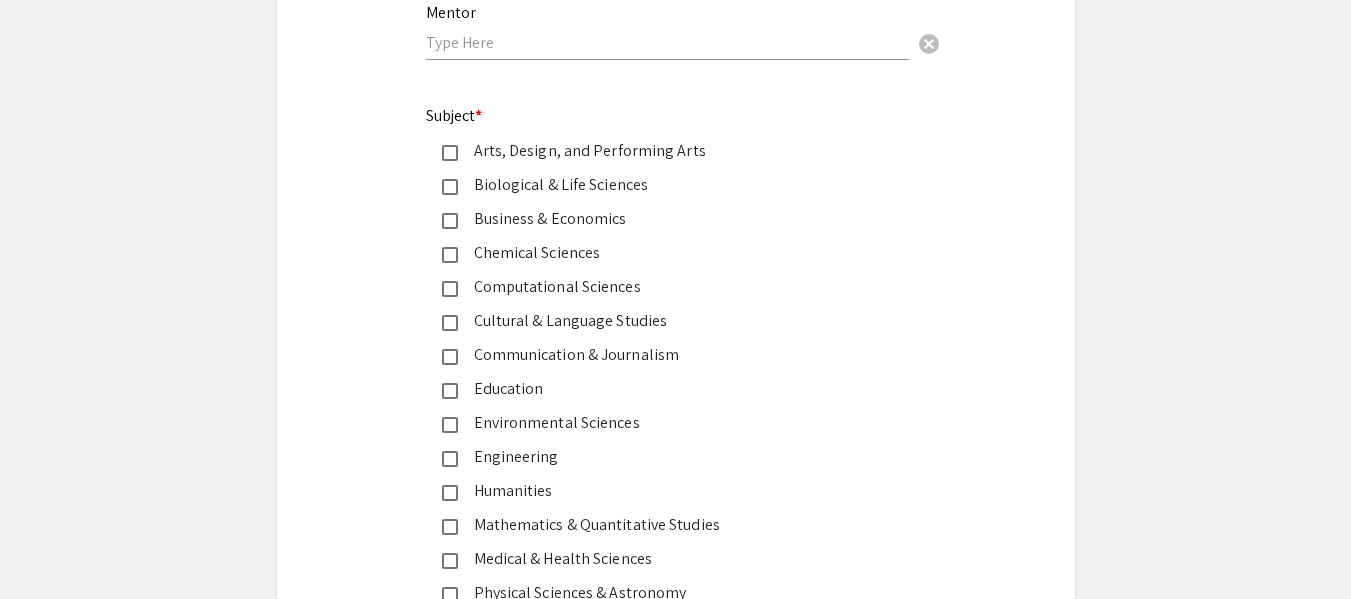 click on "Chemical Sciences" 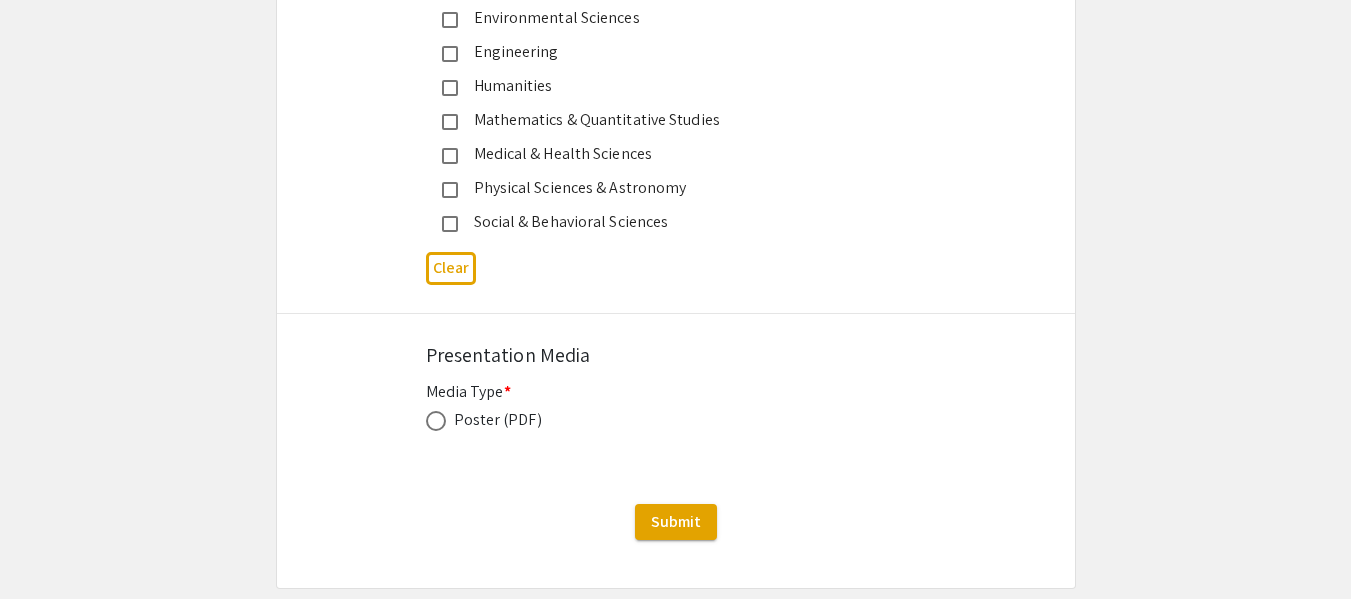 scroll, scrollTop: 3161, scrollLeft: 0, axis: vertical 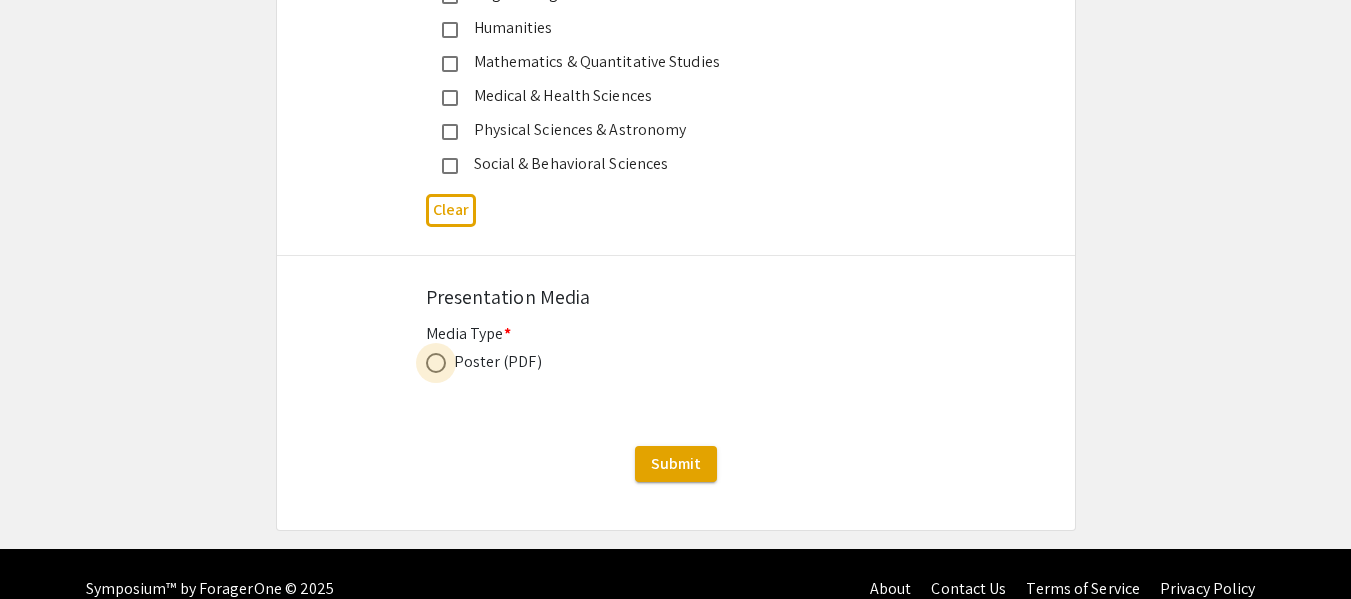 click at bounding box center [436, 363] 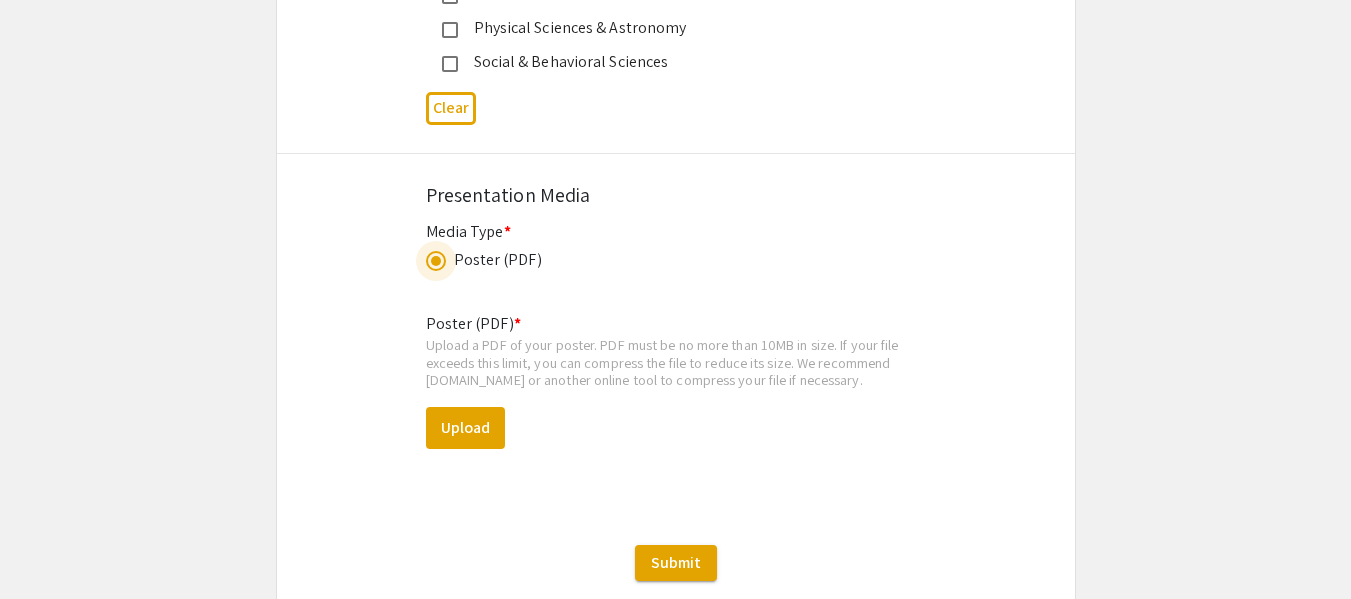 scroll, scrollTop: 3271, scrollLeft: 0, axis: vertical 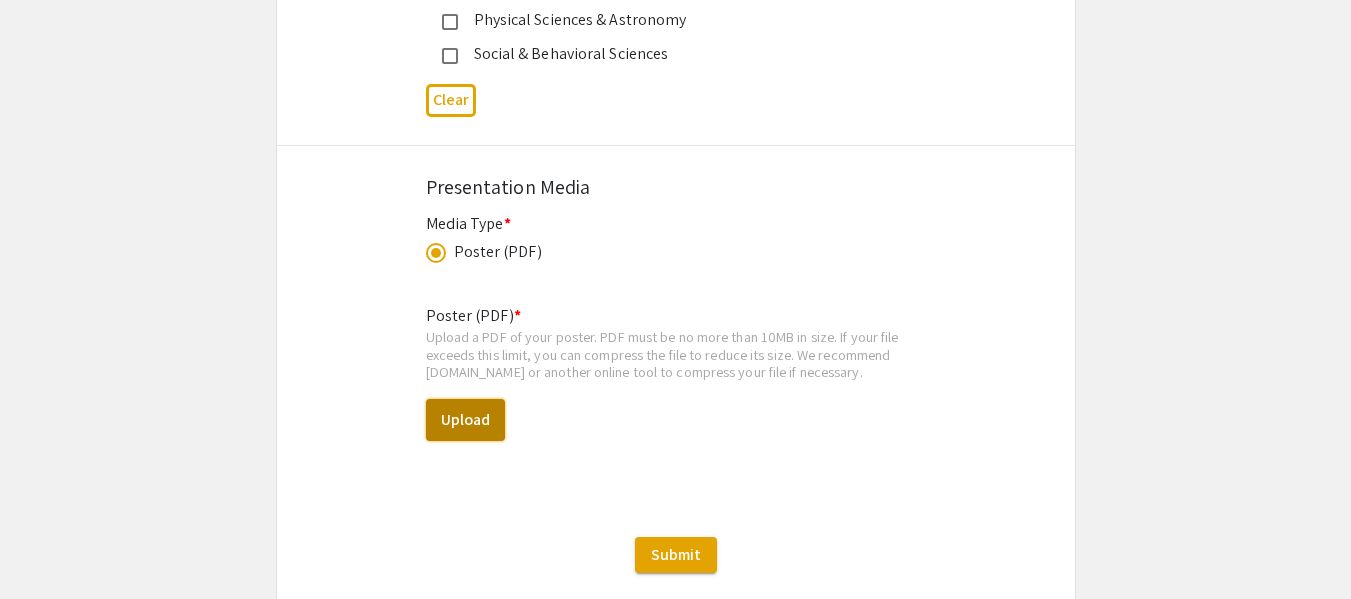 click on "Upload" at bounding box center [465, 420] 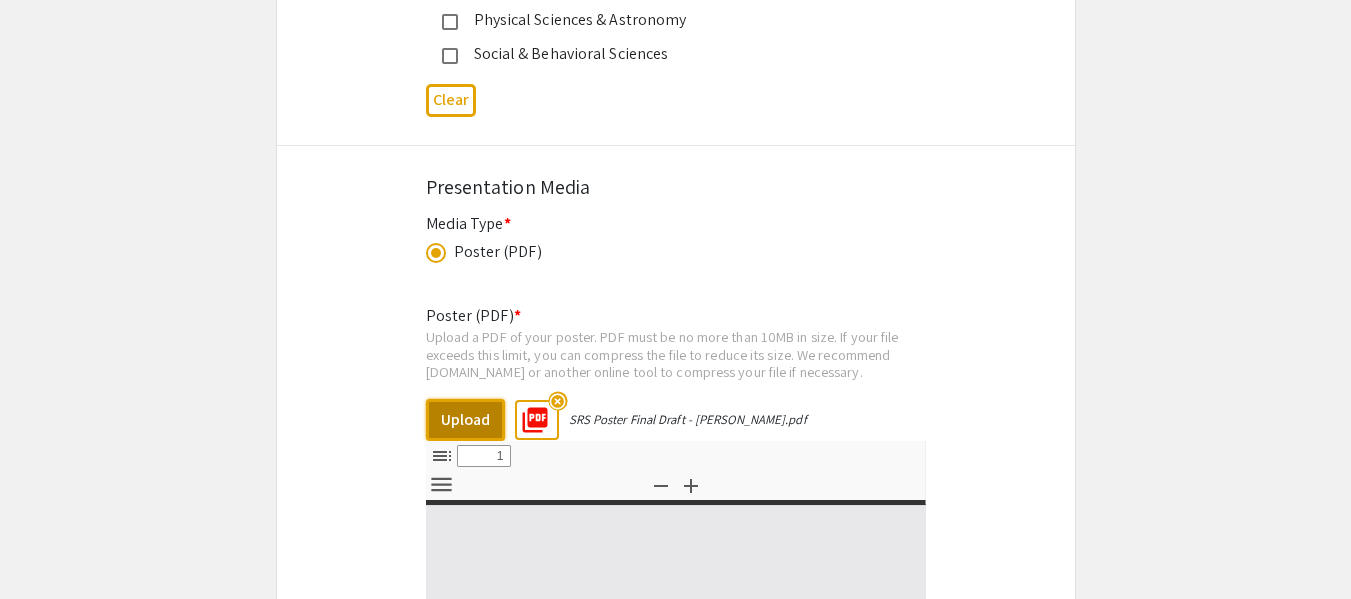 select on "custom" 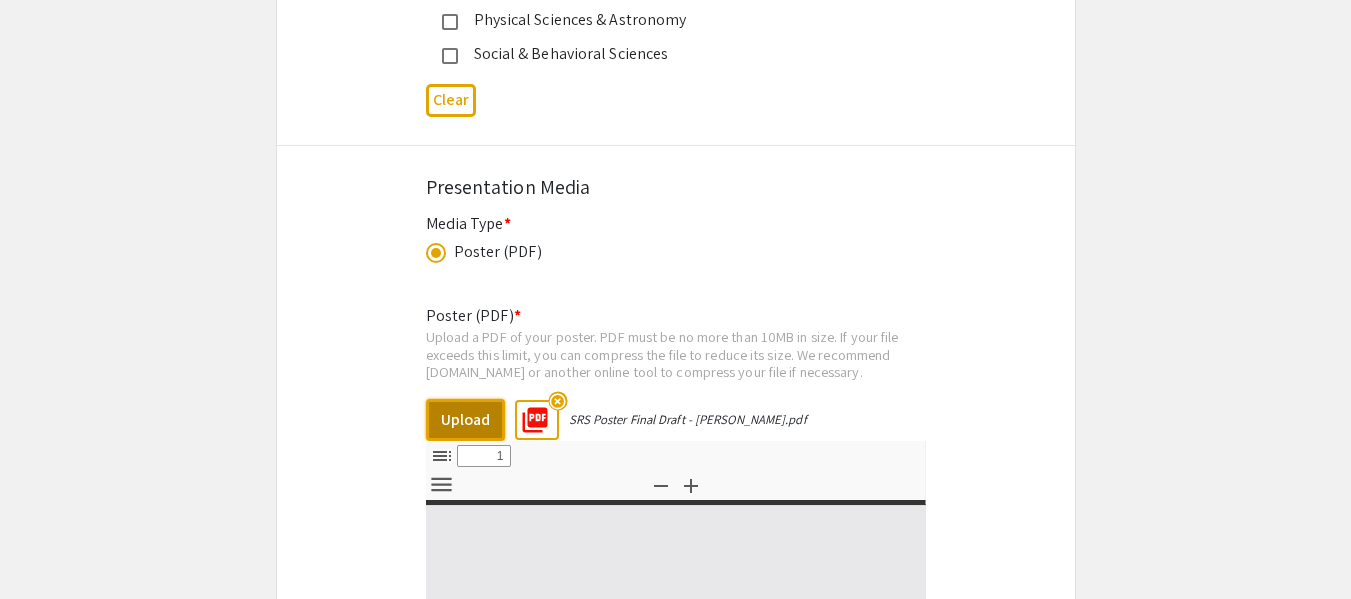 type on "0" 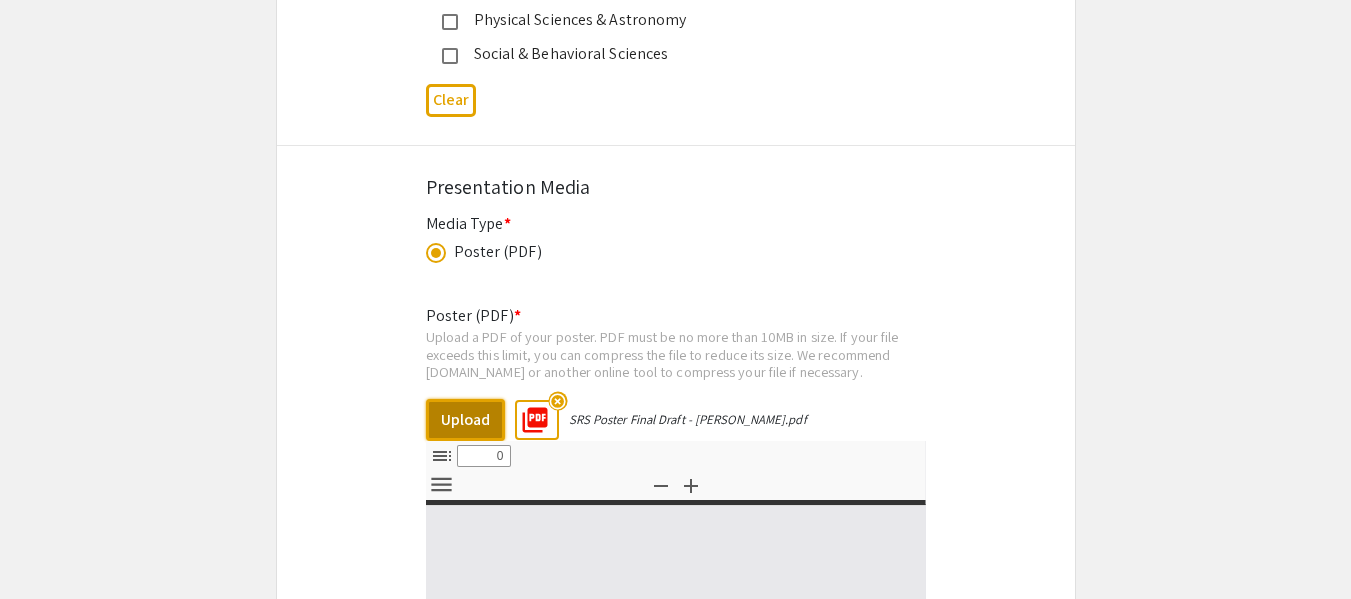 select on "custom" 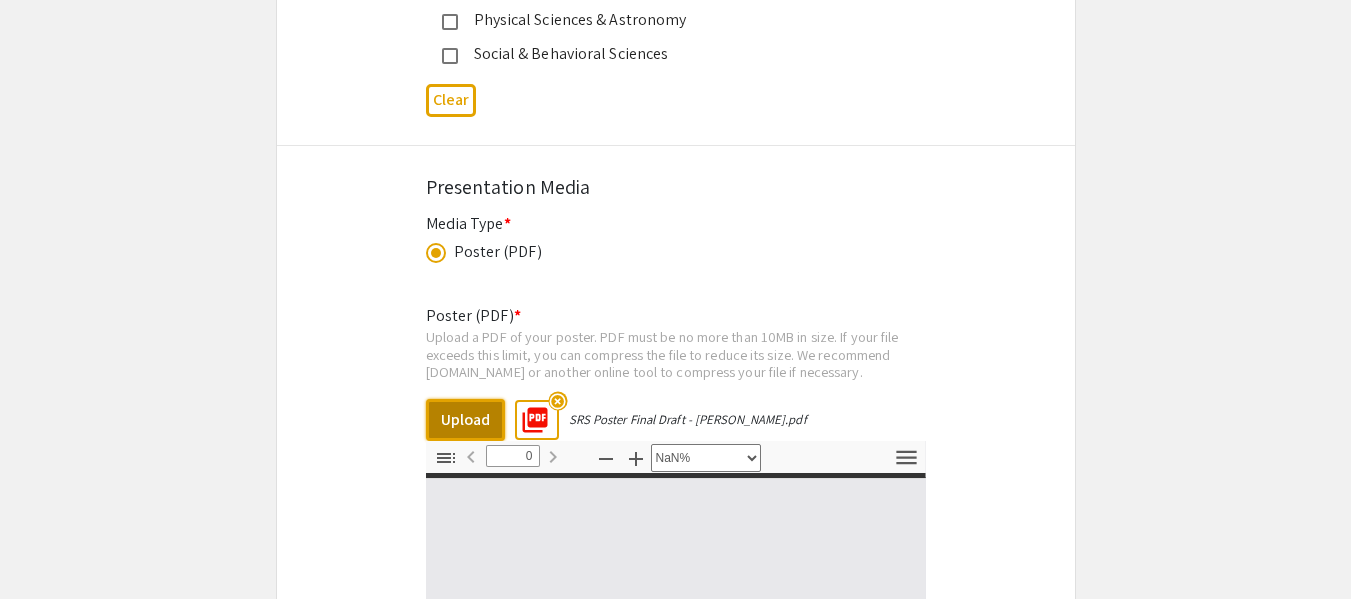 type on "1" 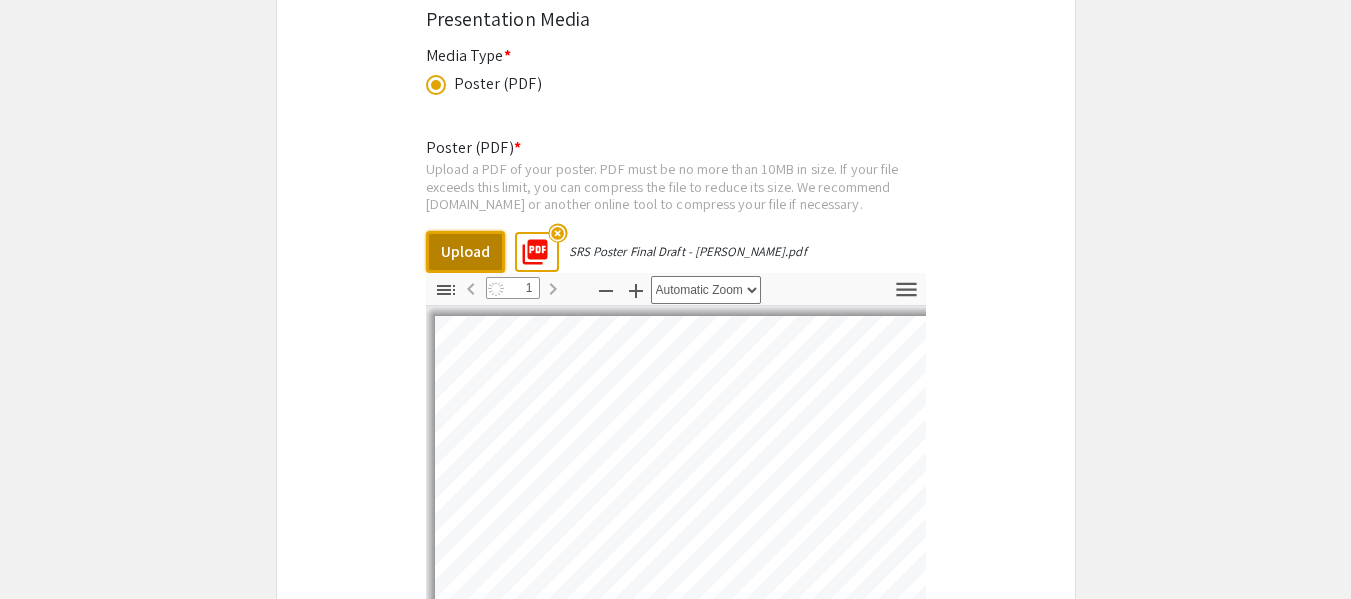scroll, scrollTop: 3440, scrollLeft: 0, axis: vertical 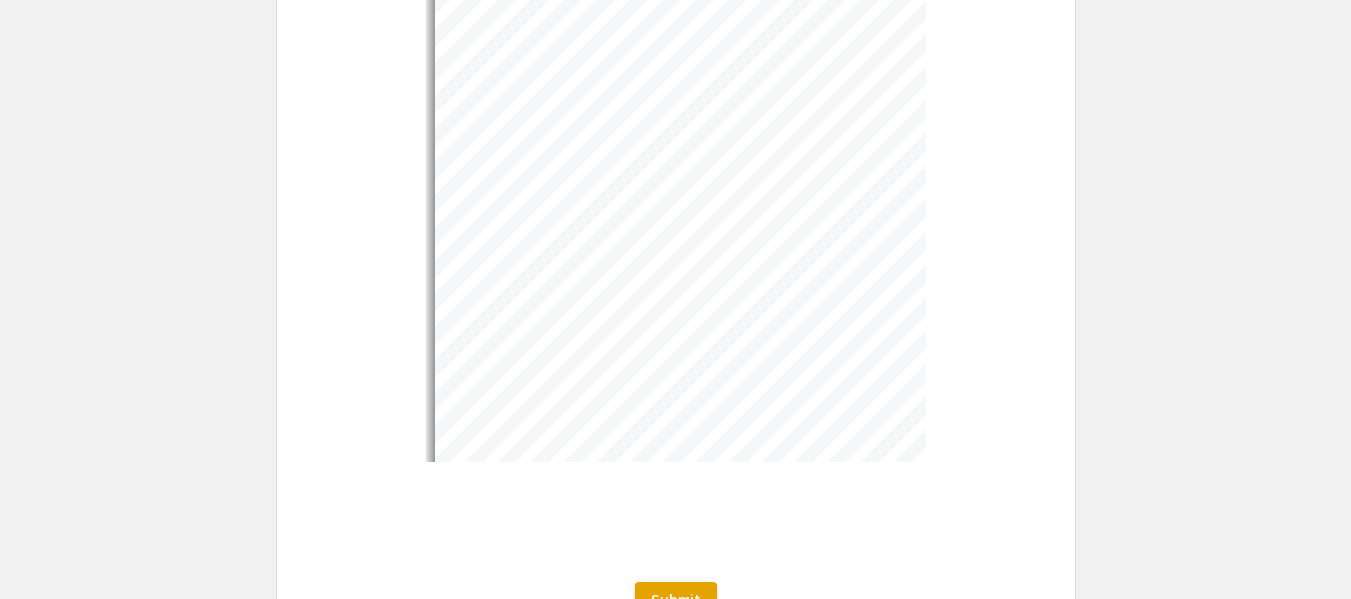 select on "auto" 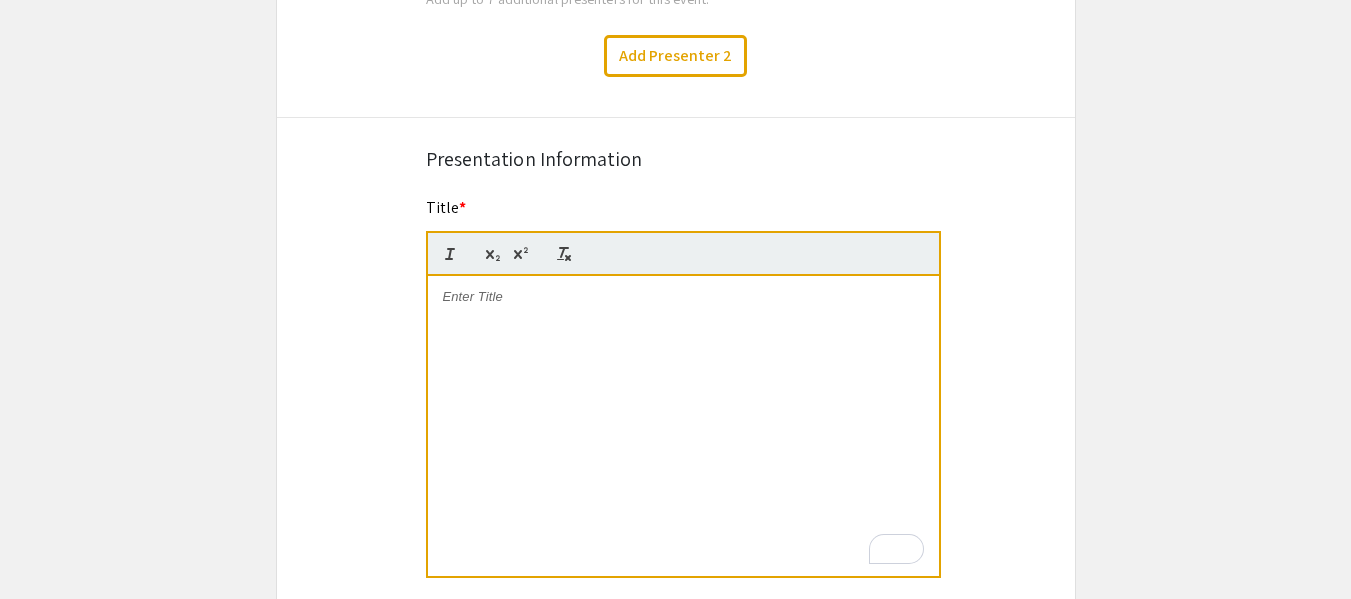 scroll, scrollTop: 1594, scrollLeft: 0, axis: vertical 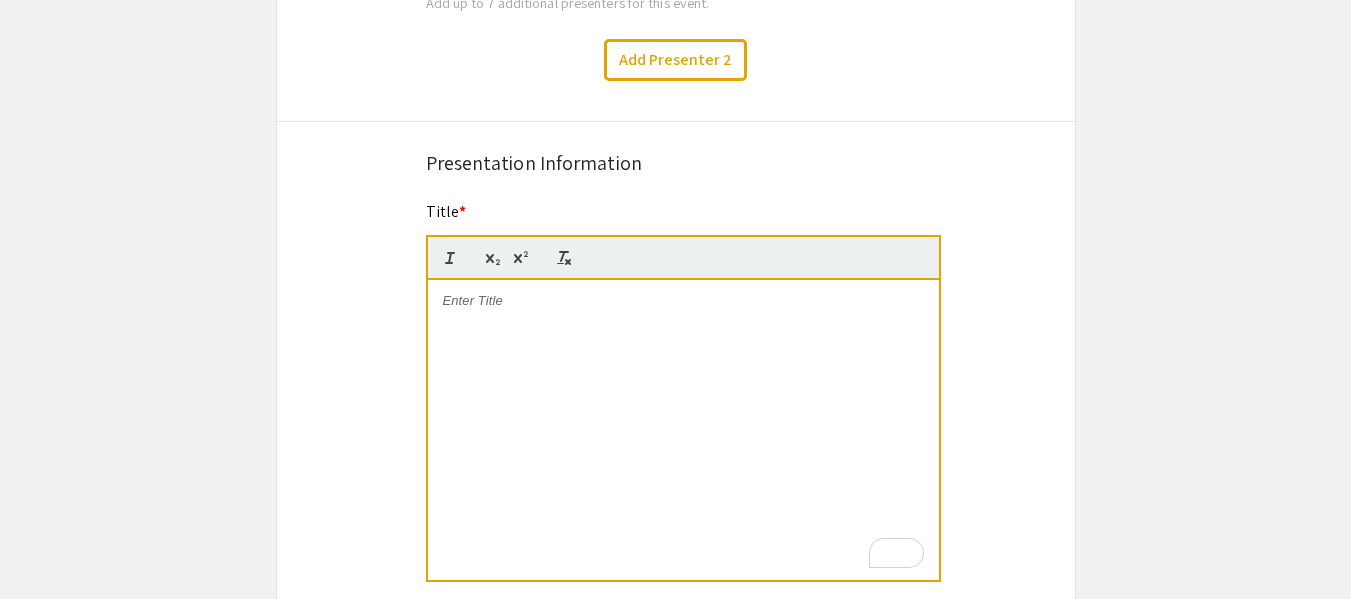 click at bounding box center (683, 430) 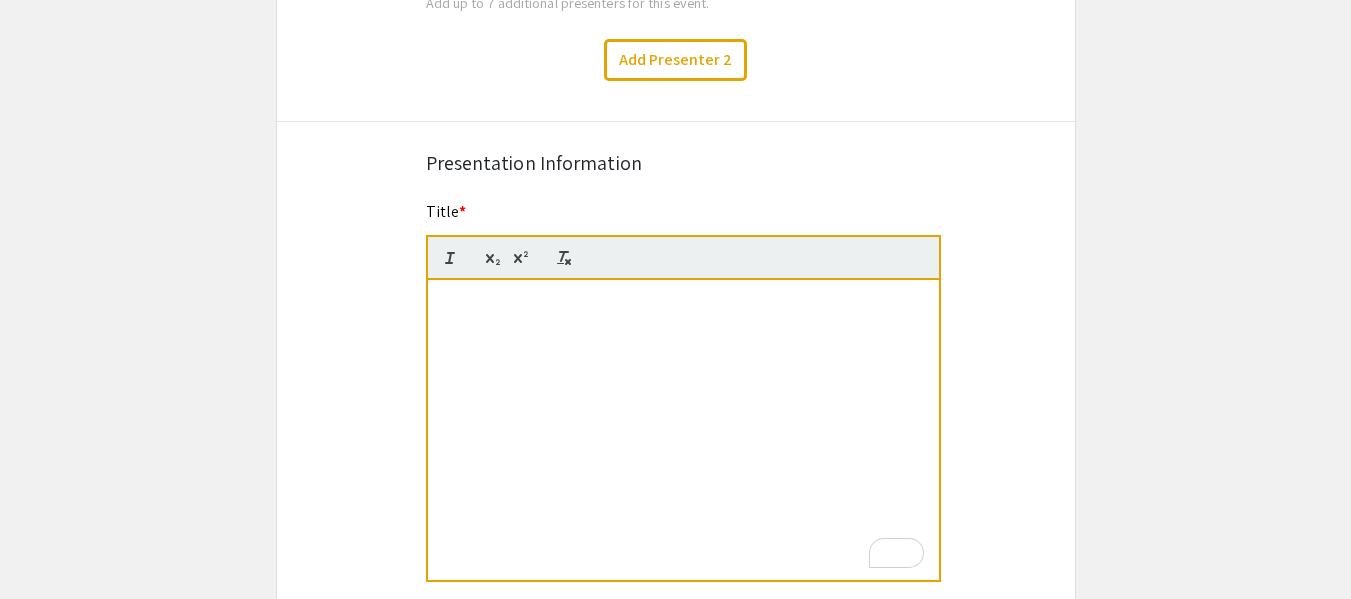 scroll, scrollTop: 0, scrollLeft: 0, axis: both 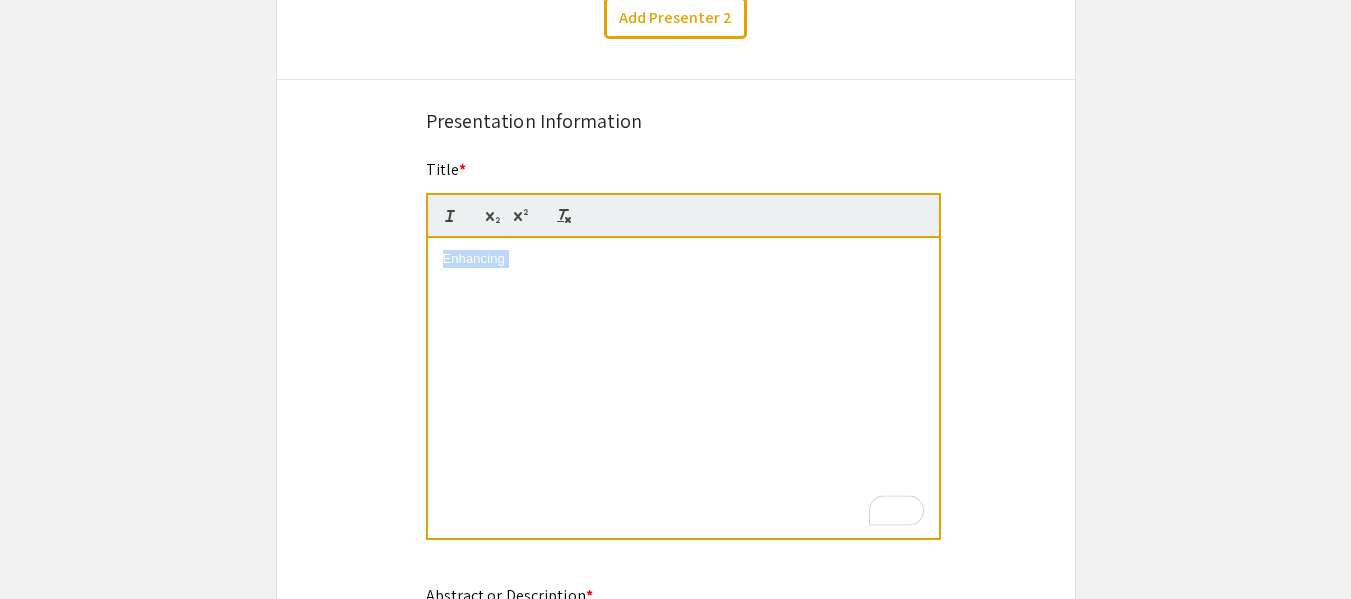 drag, startPoint x: 511, startPoint y: 355, endPoint x: 422, endPoint y: 264, distance: 127.28708 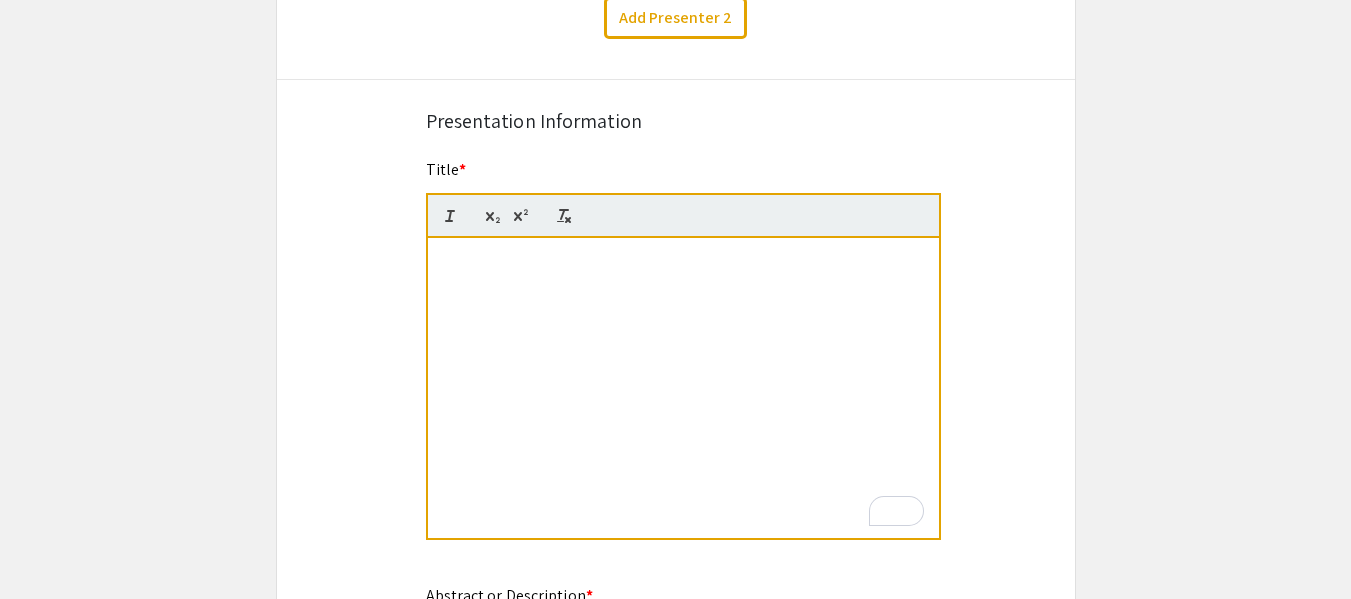 click on "Enhancing PE/PET Compatibility Using End-Functionalized PE Compatibilizers" at bounding box center (683, 388) 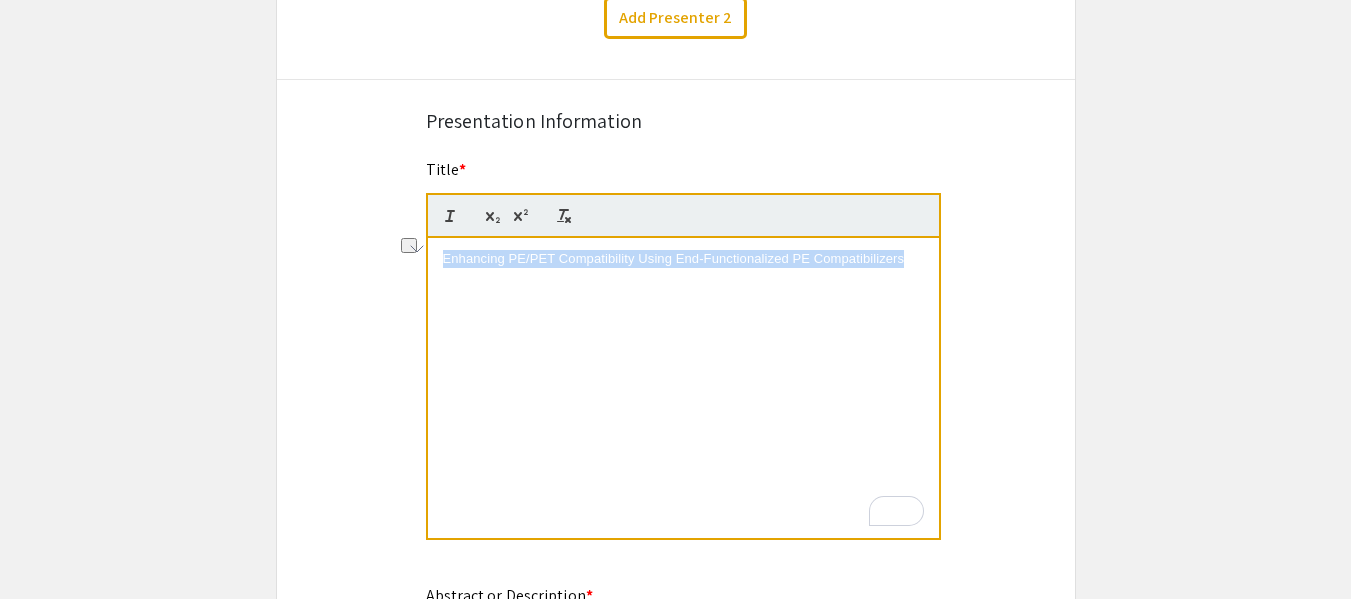 drag, startPoint x: 904, startPoint y: 264, endPoint x: 410, endPoint y: 245, distance: 494.36523 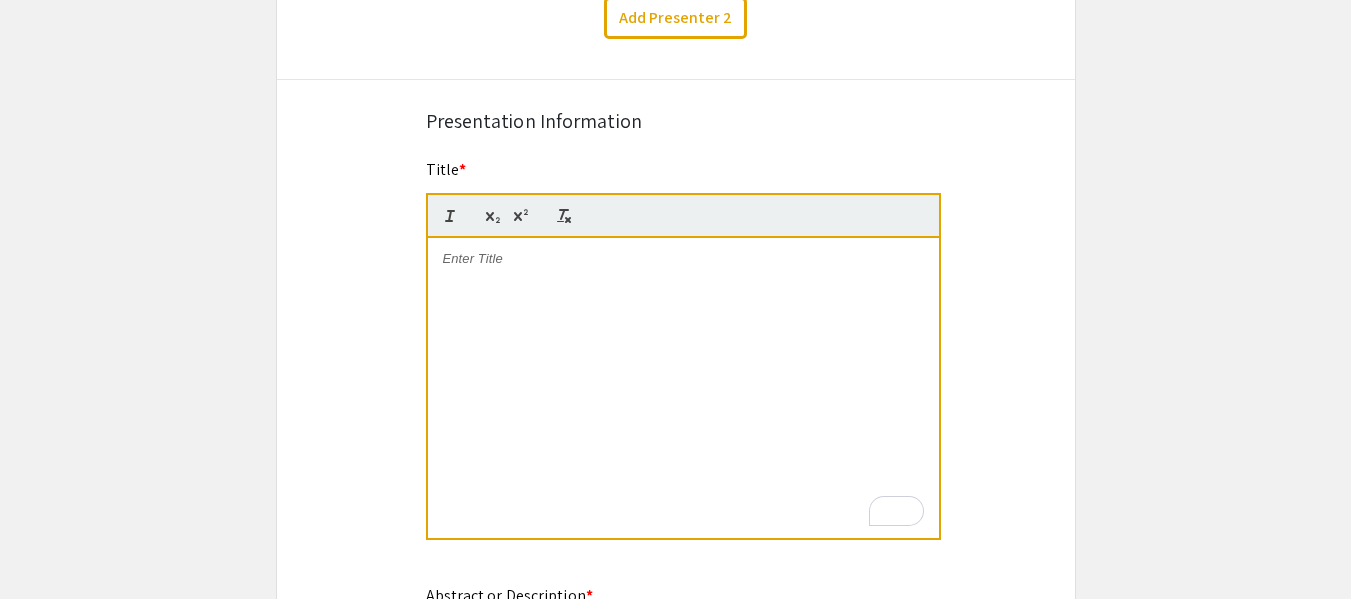 scroll, scrollTop: 0, scrollLeft: 0, axis: both 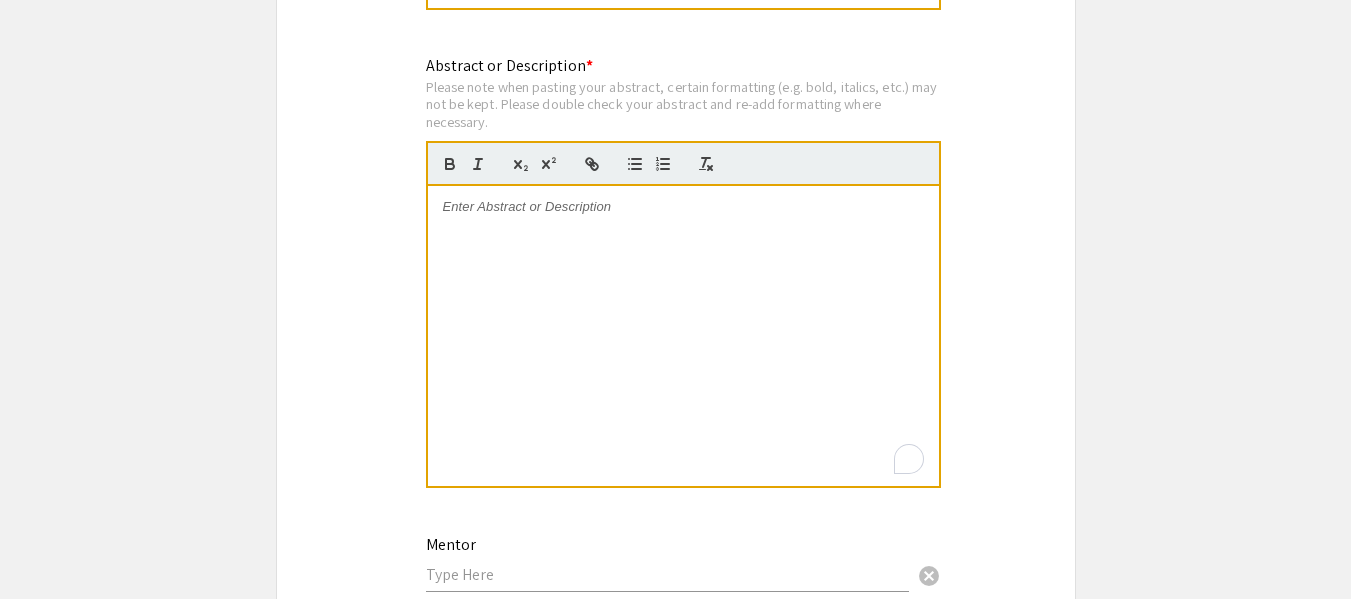 click at bounding box center (683, 336) 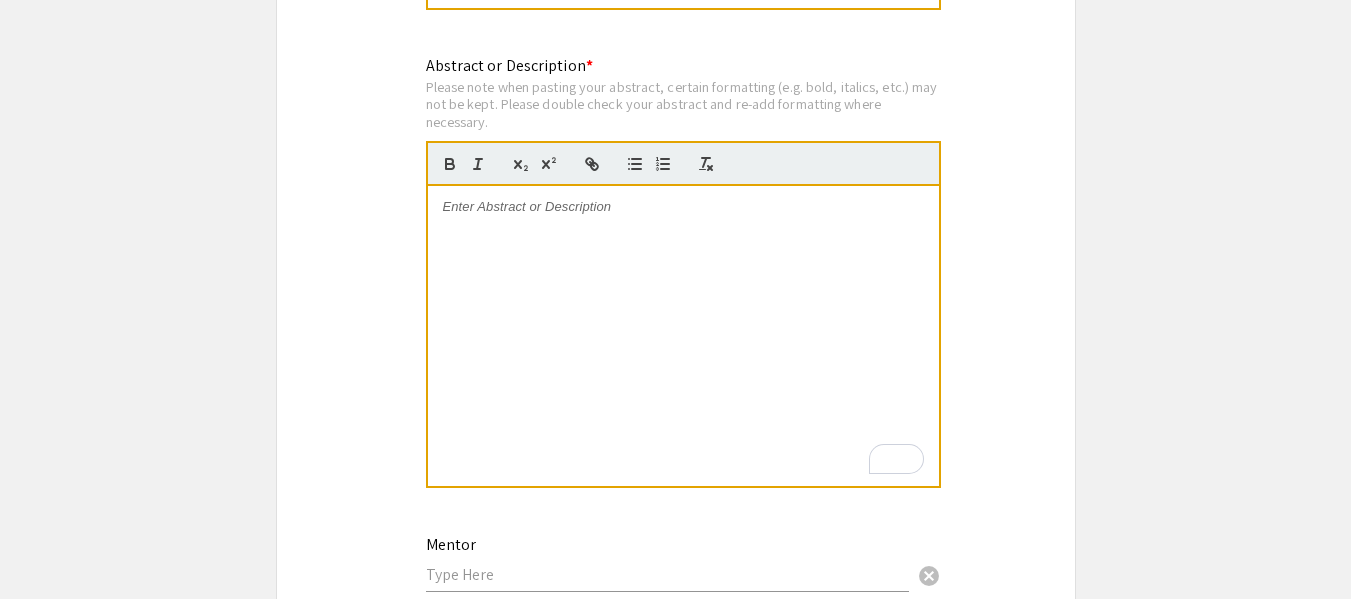 scroll, scrollTop: 0, scrollLeft: 0, axis: both 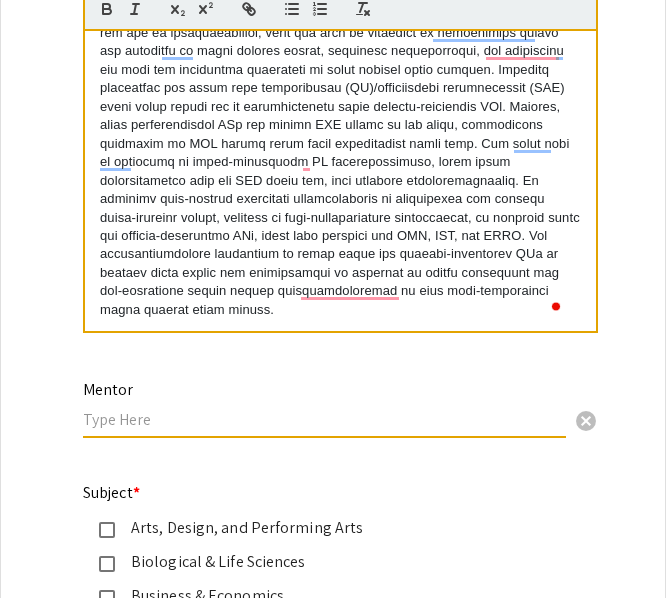 click at bounding box center (324, 419) 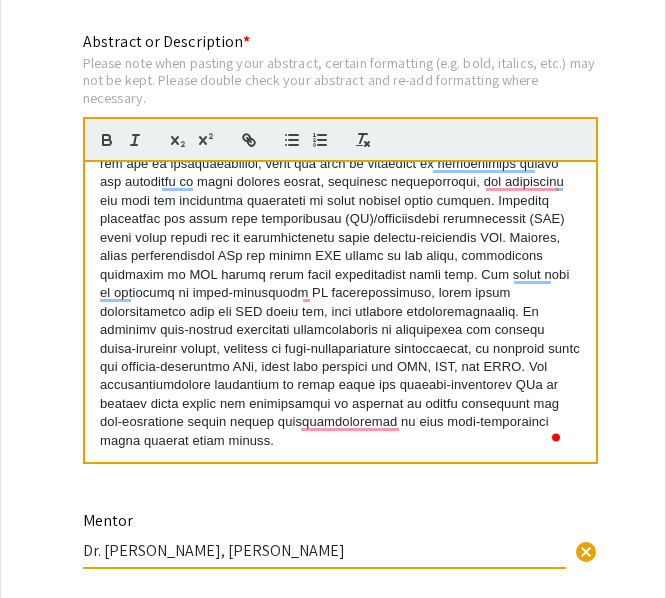 scroll, scrollTop: 2211, scrollLeft: 0, axis: vertical 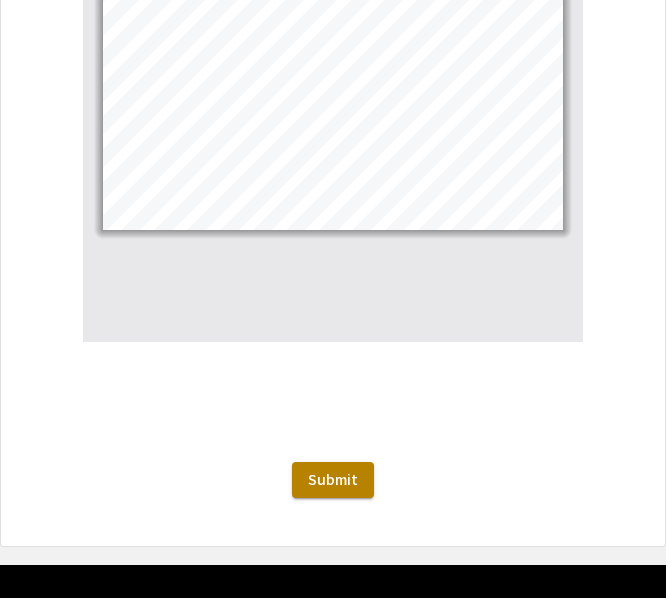 type on "Dr. [PERSON_NAME], [PERSON_NAME]" 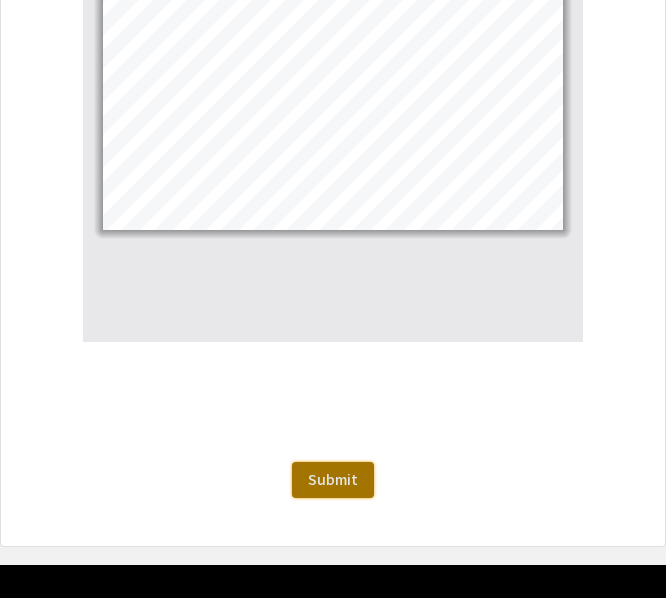 click on "Submit" 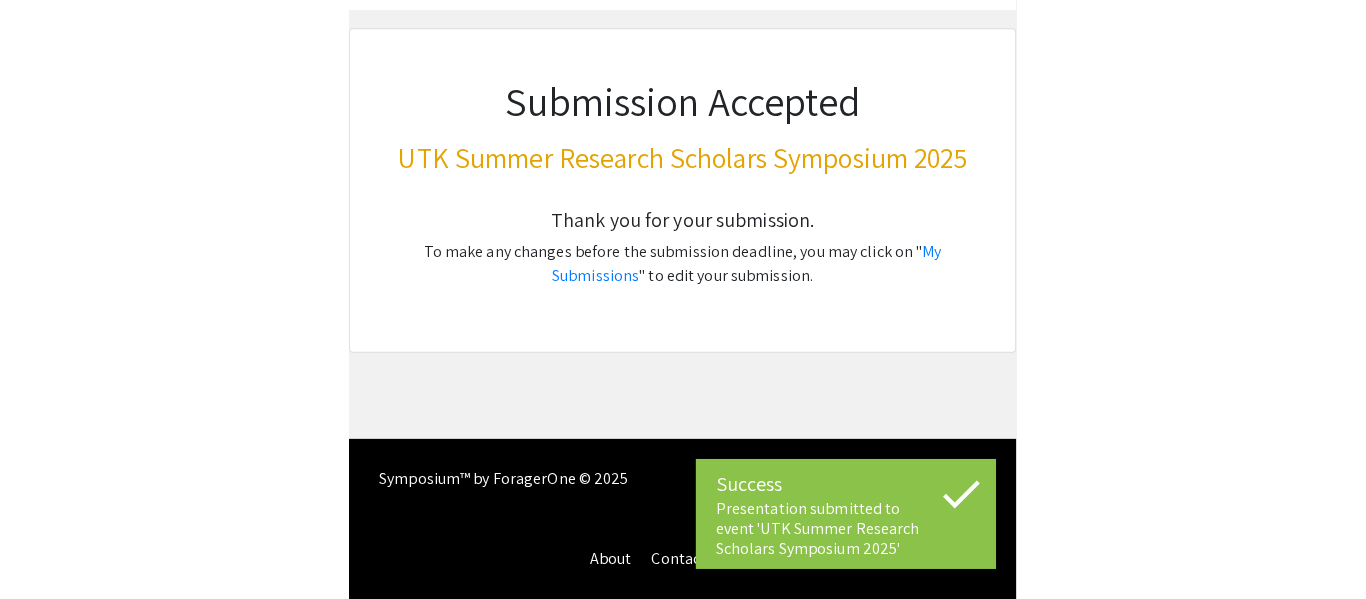 scroll, scrollTop: 0, scrollLeft: 0, axis: both 